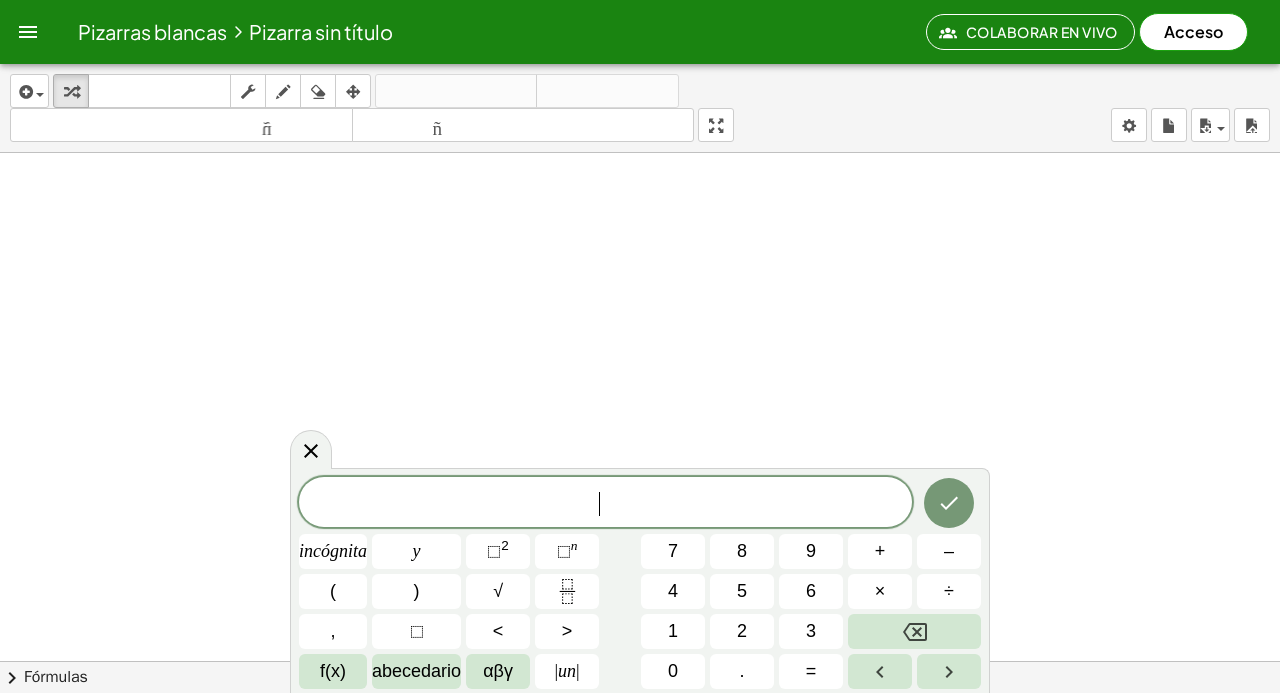 scroll, scrollTop: 0, scrollLeft: 0, axis: both 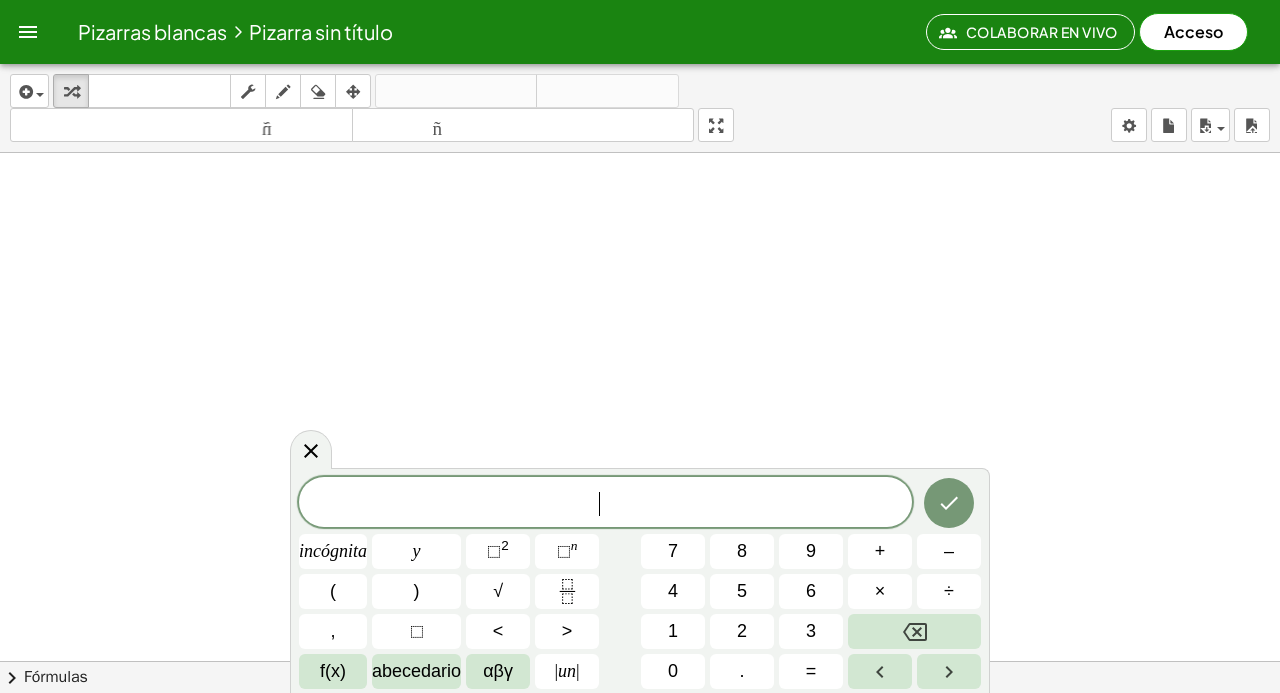 click 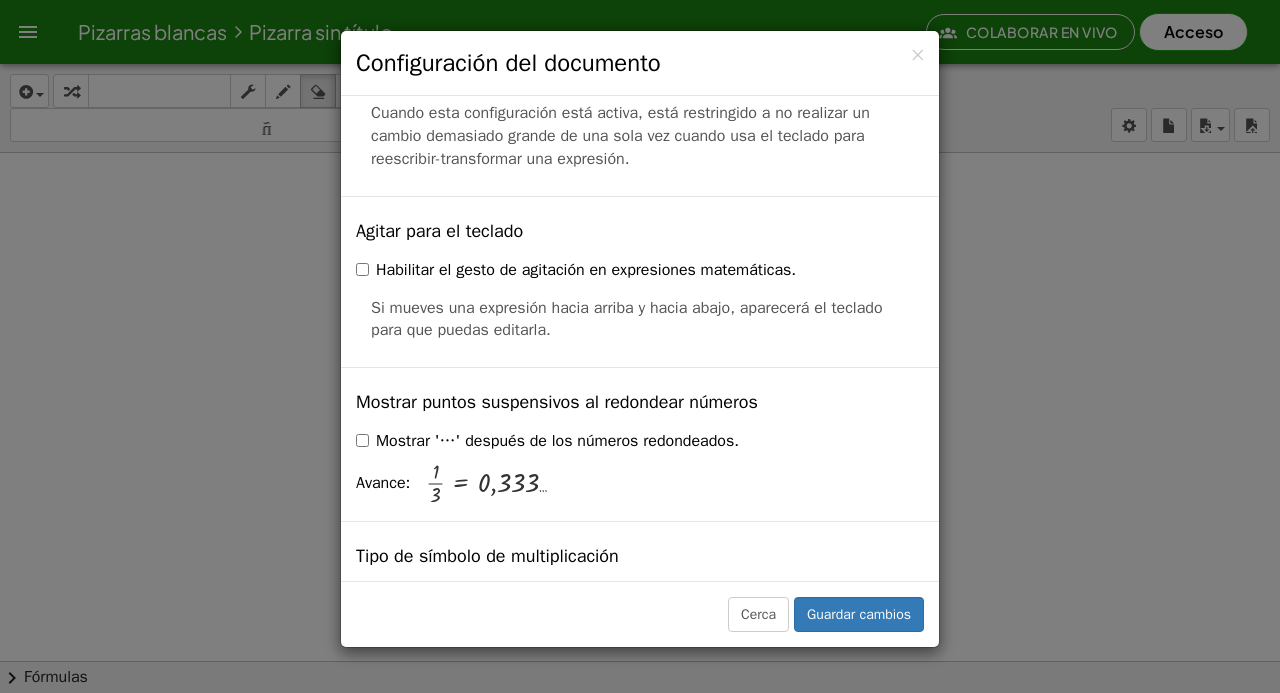 scroll, scrollTop: 4928, scrollLeft: 0, axis: vertical 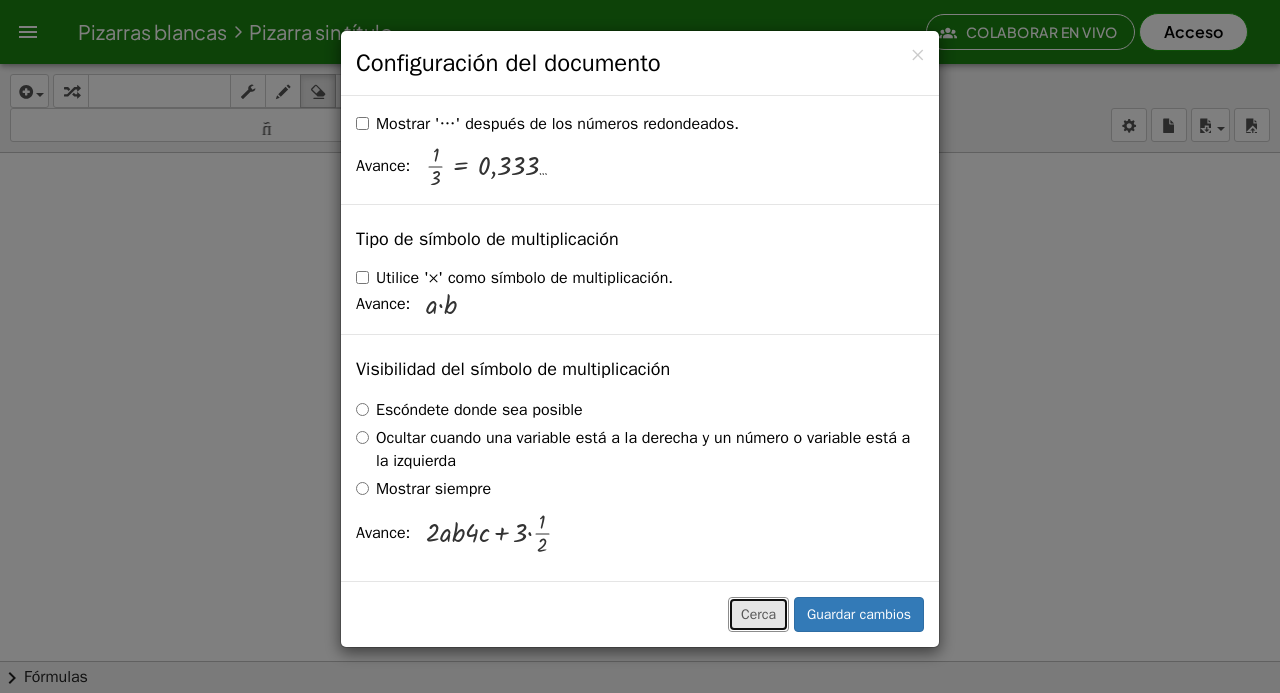 click on "Cerca" at bounding box center (758, 614) 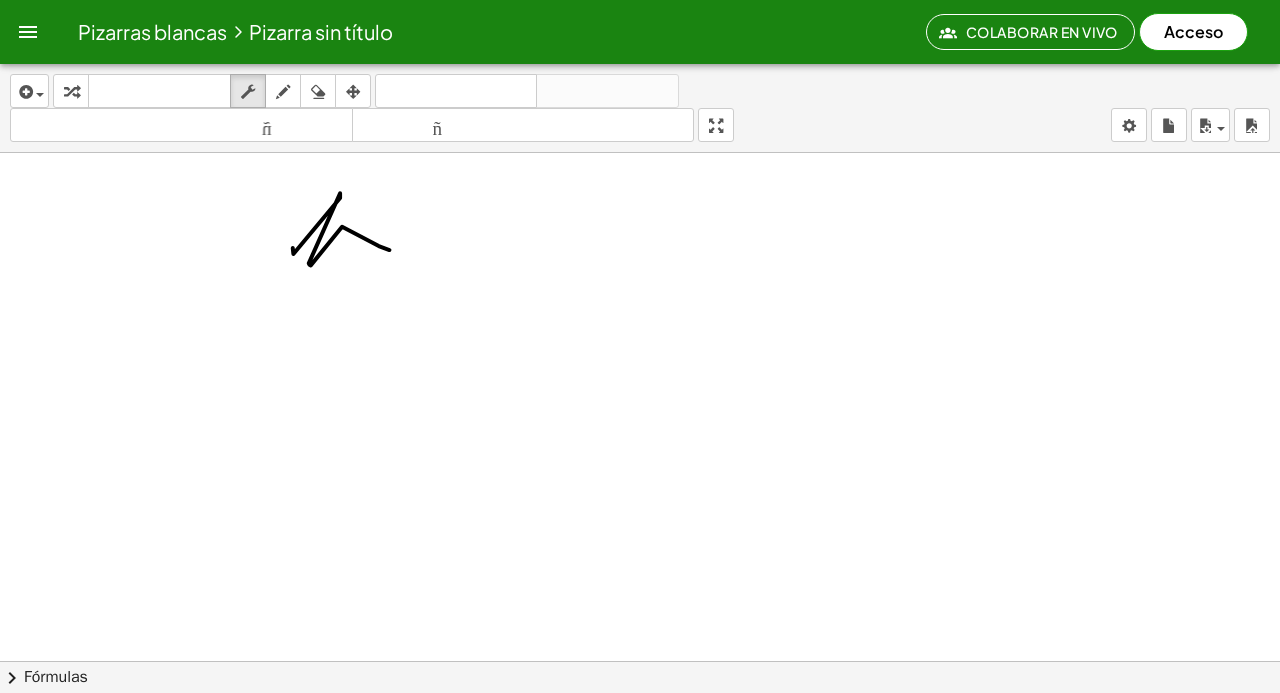 scroll, scrollTop: 0, scrollLeft: 0, axis: both 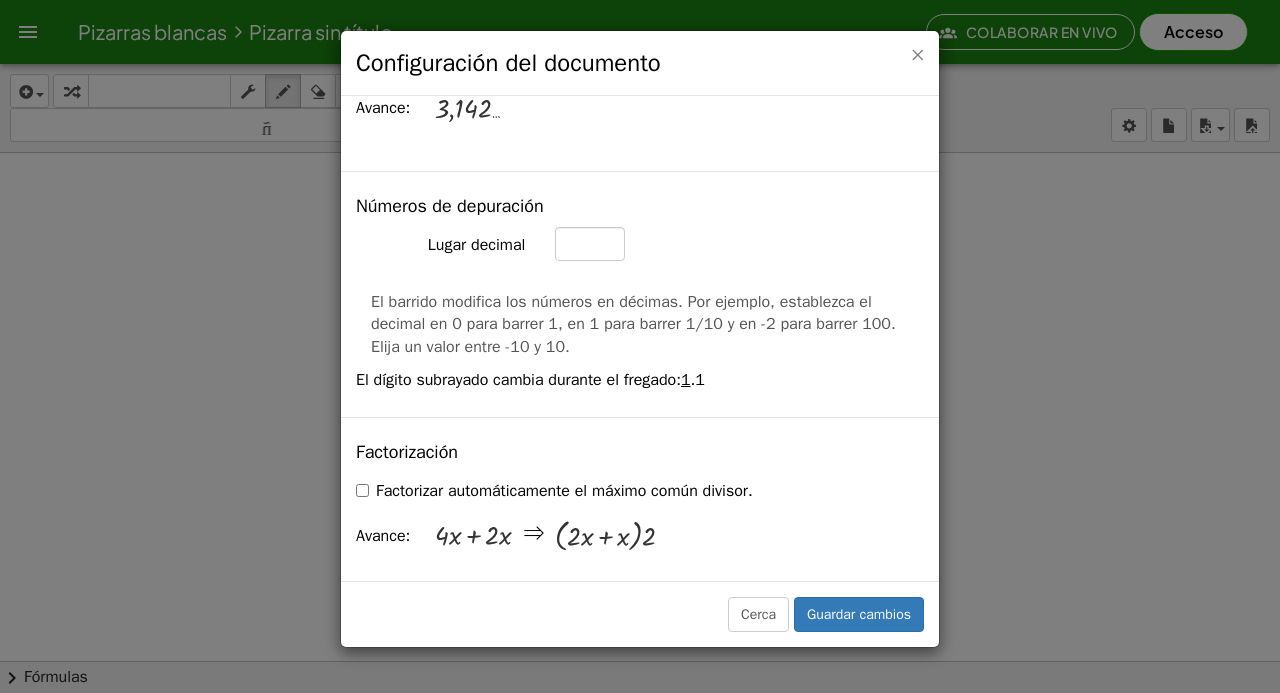 click on "×" at bounding box center (917, 54) 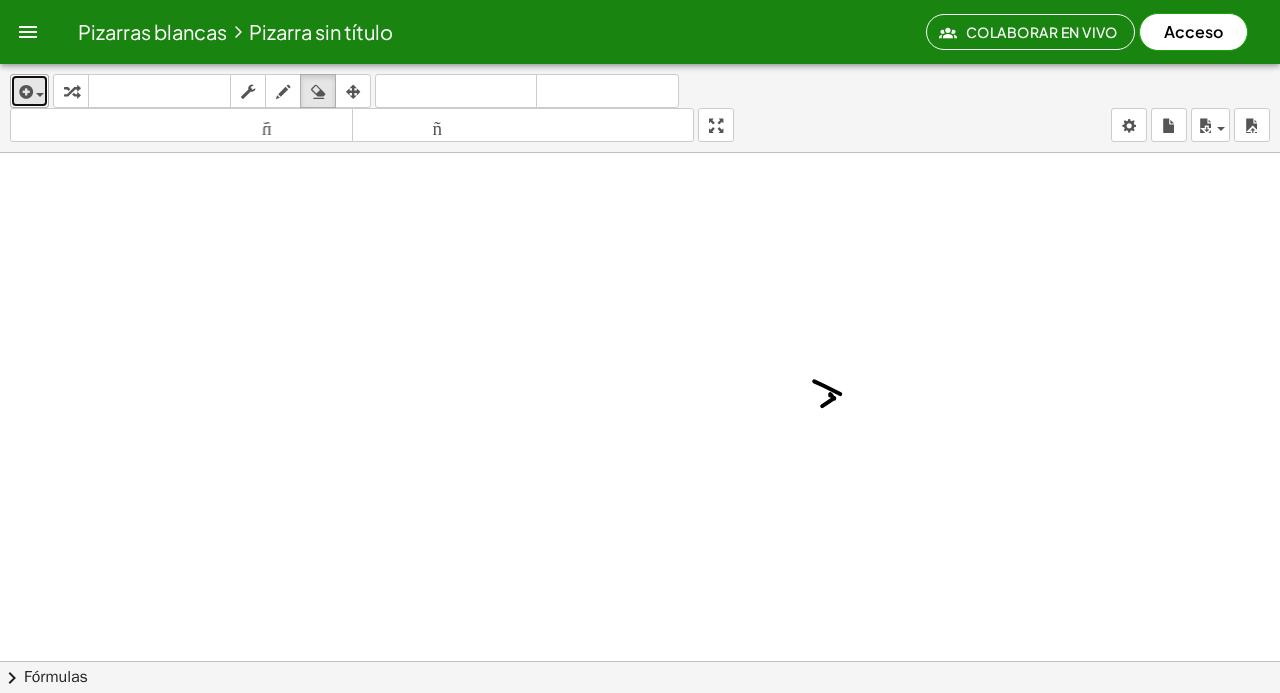 click at bounding box center [29, 91] 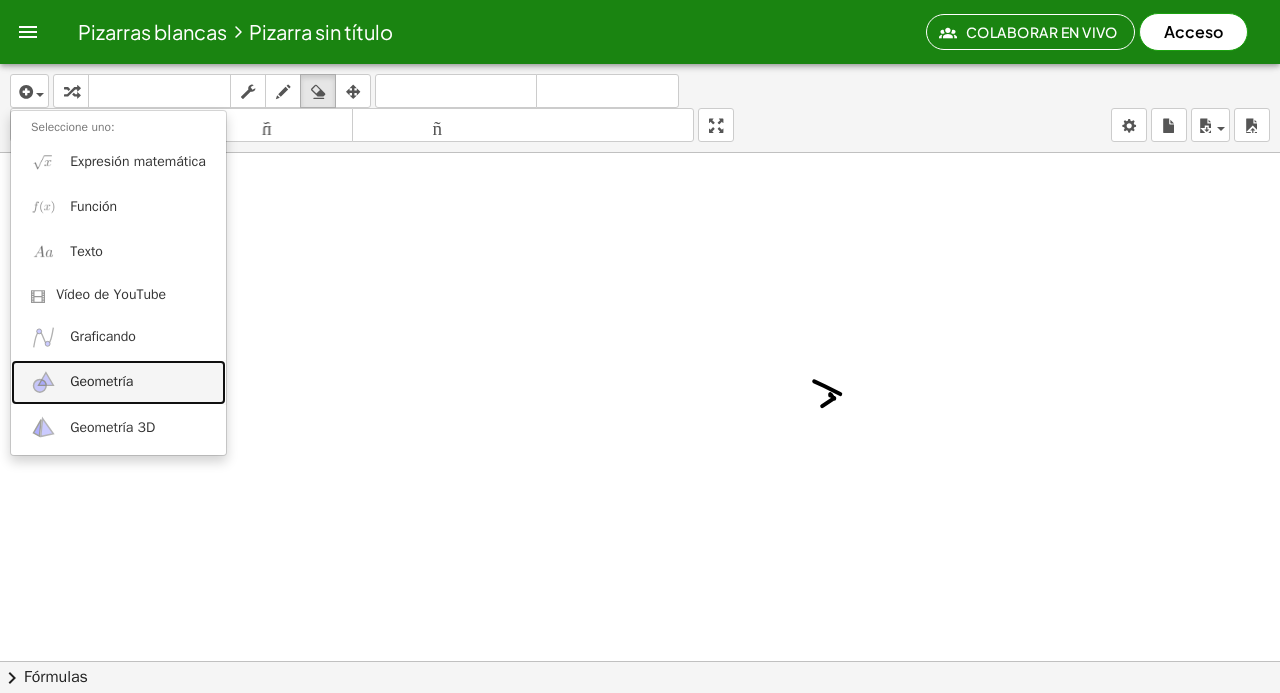 click on "Geometría" at bounding box center [101, 381] 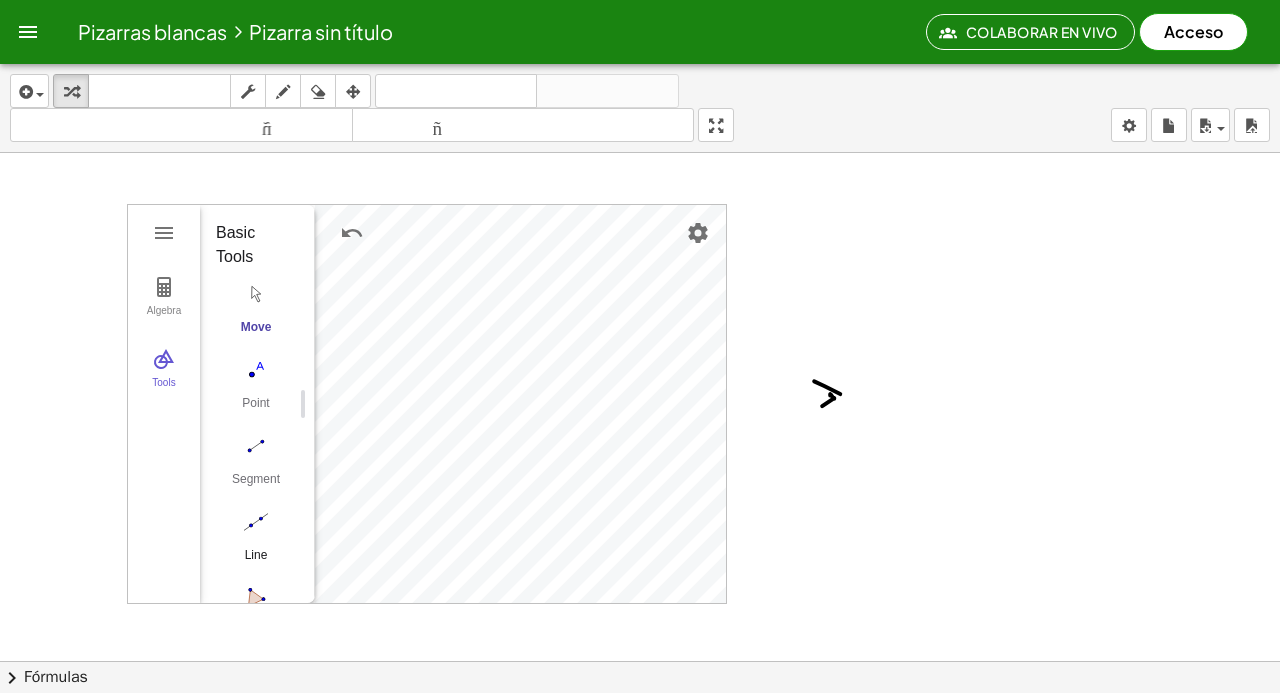 click on "Line" at bounding box center (256, 562) 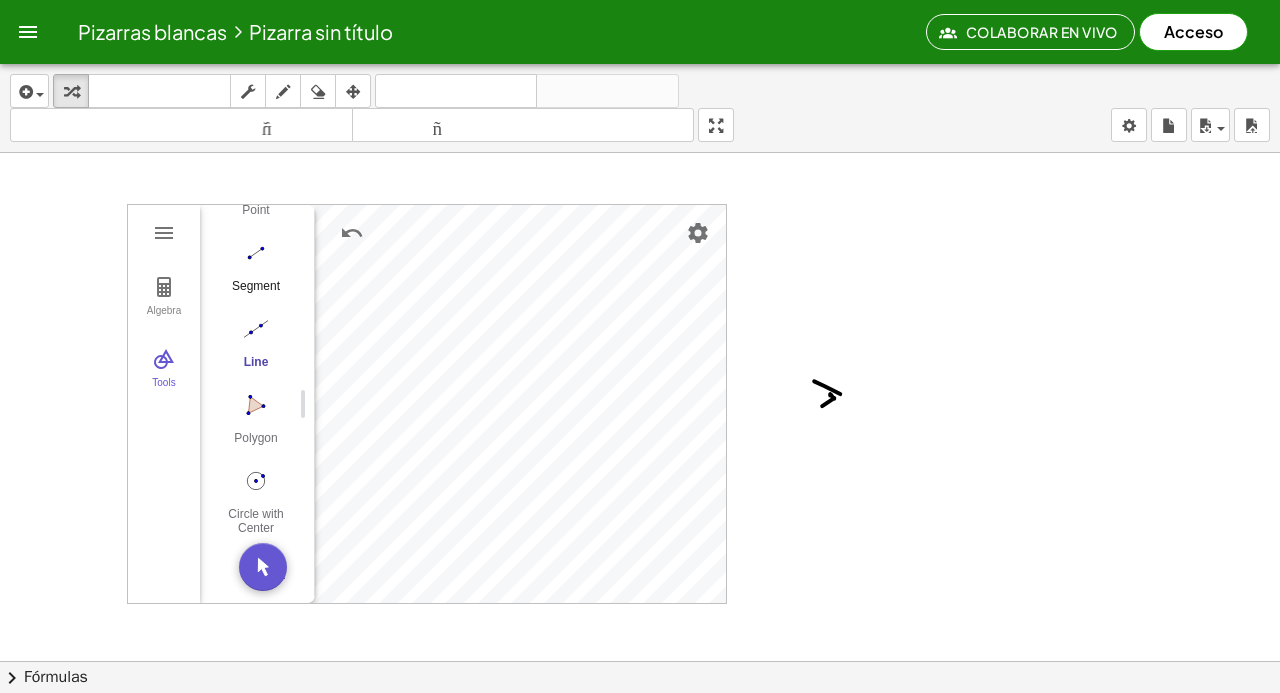 scroll, scrollTop: 206, scrollLeft: 0, axis: vertical 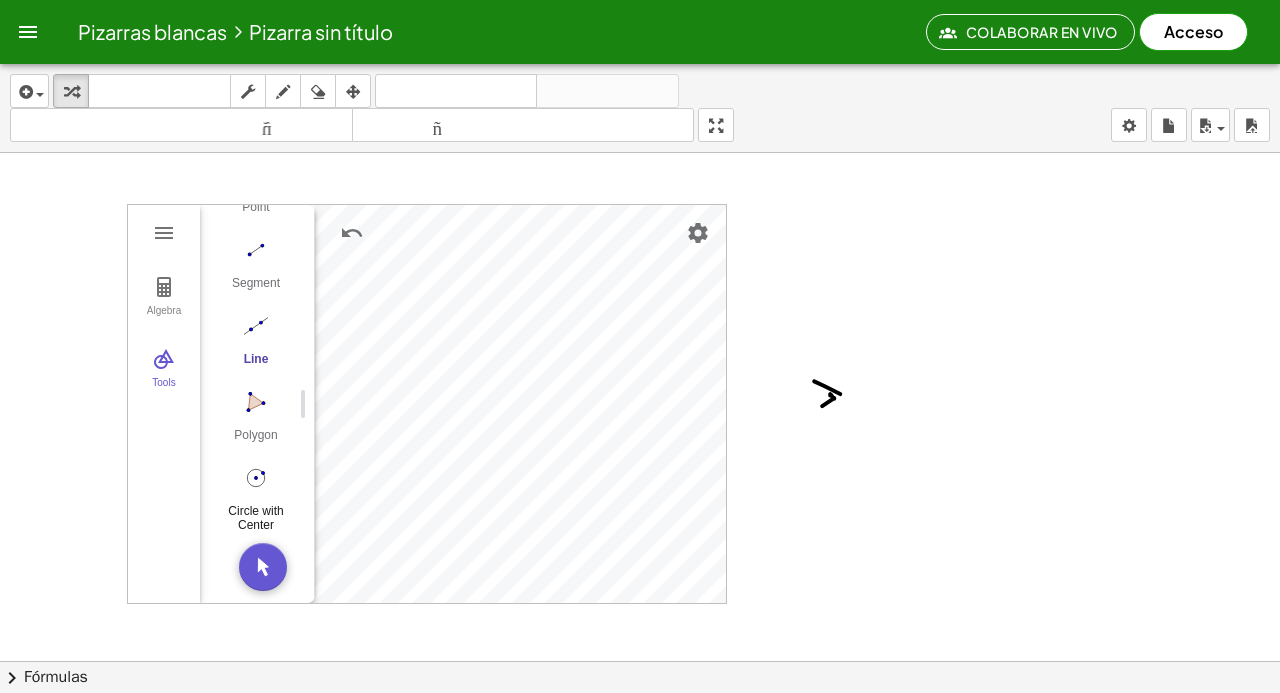 click at bounding box center [256, 478] 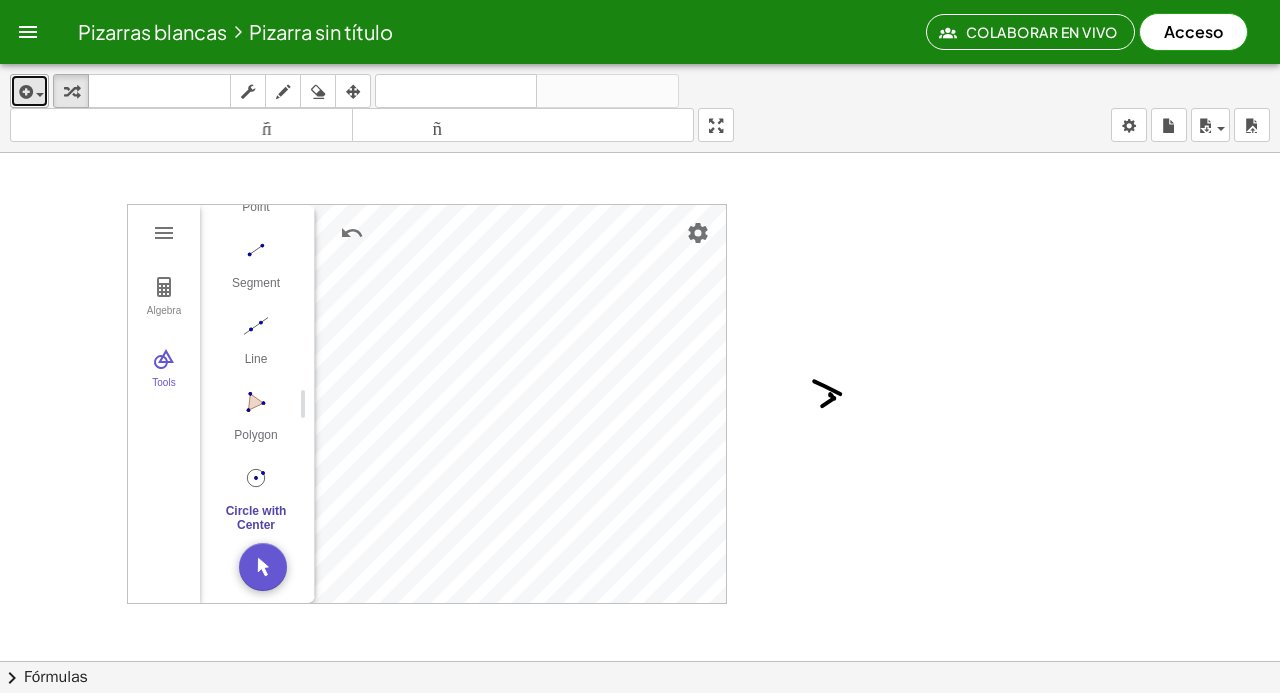 click on "insertar" at bounding box center (29, 91) 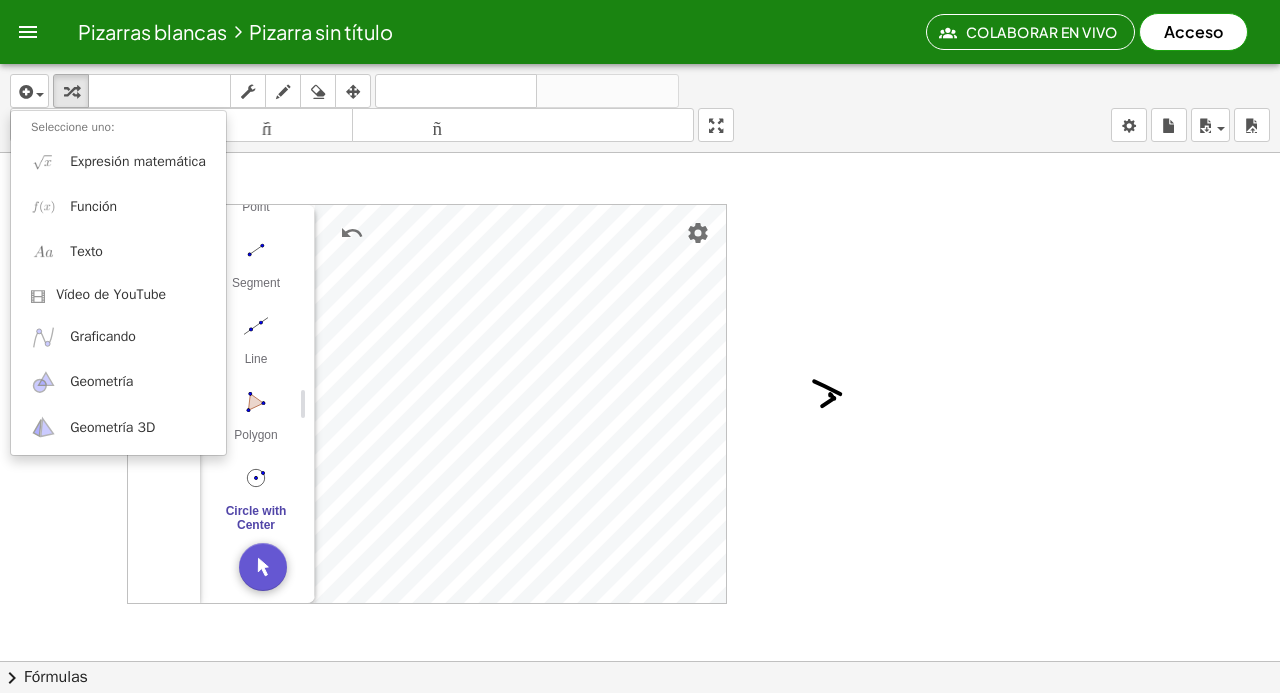 scroll, scrollTop: 0, scrollLeft: 0, axis: both 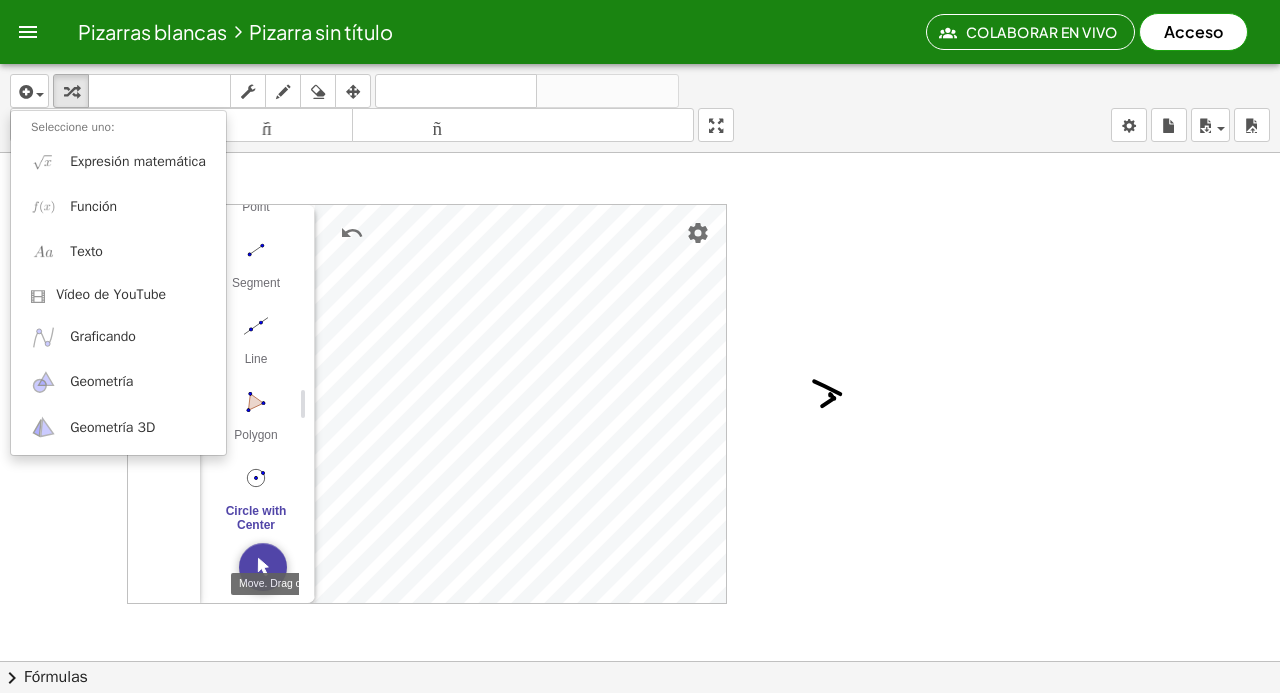 click at bounding box center [263, 567] 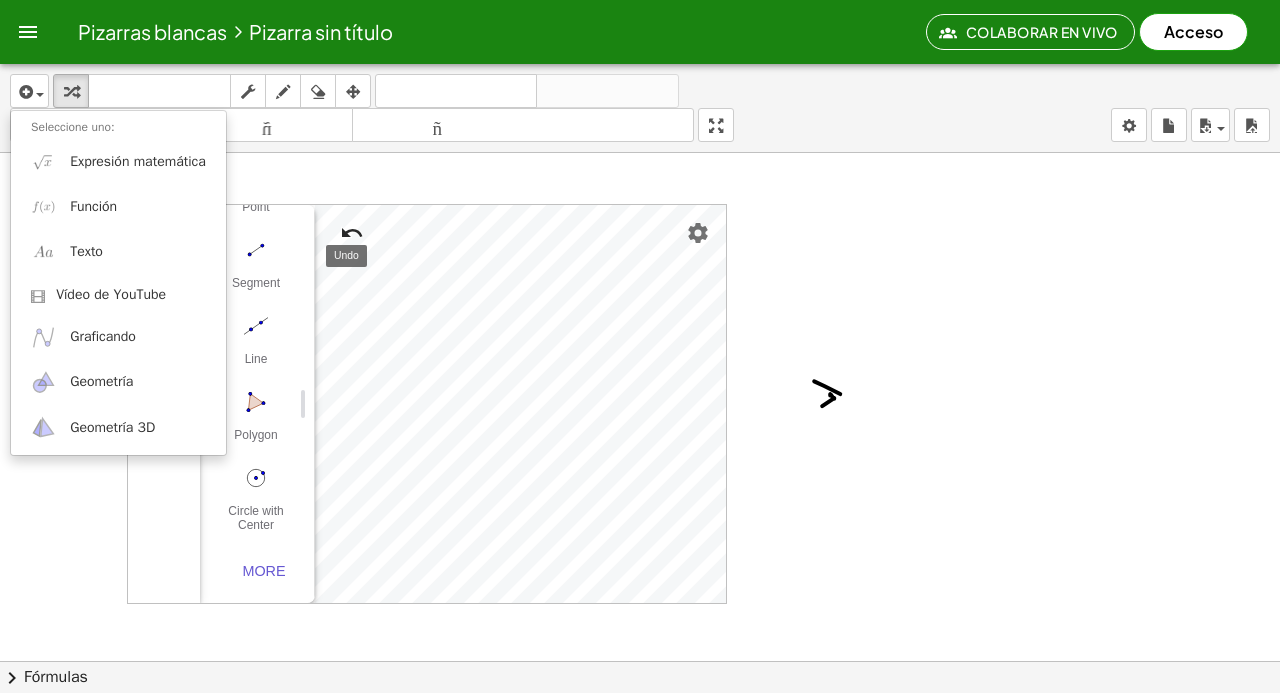 click at bounding box center [352, 233] 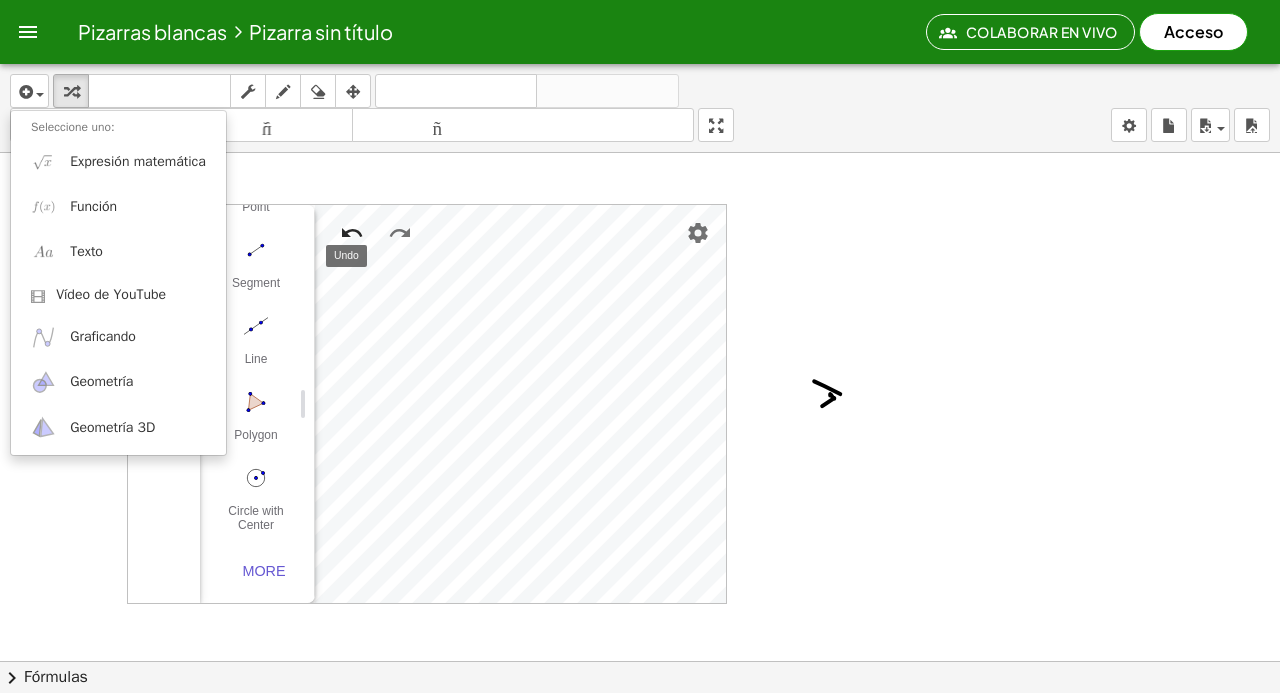 click at bounding box center [352, 233] 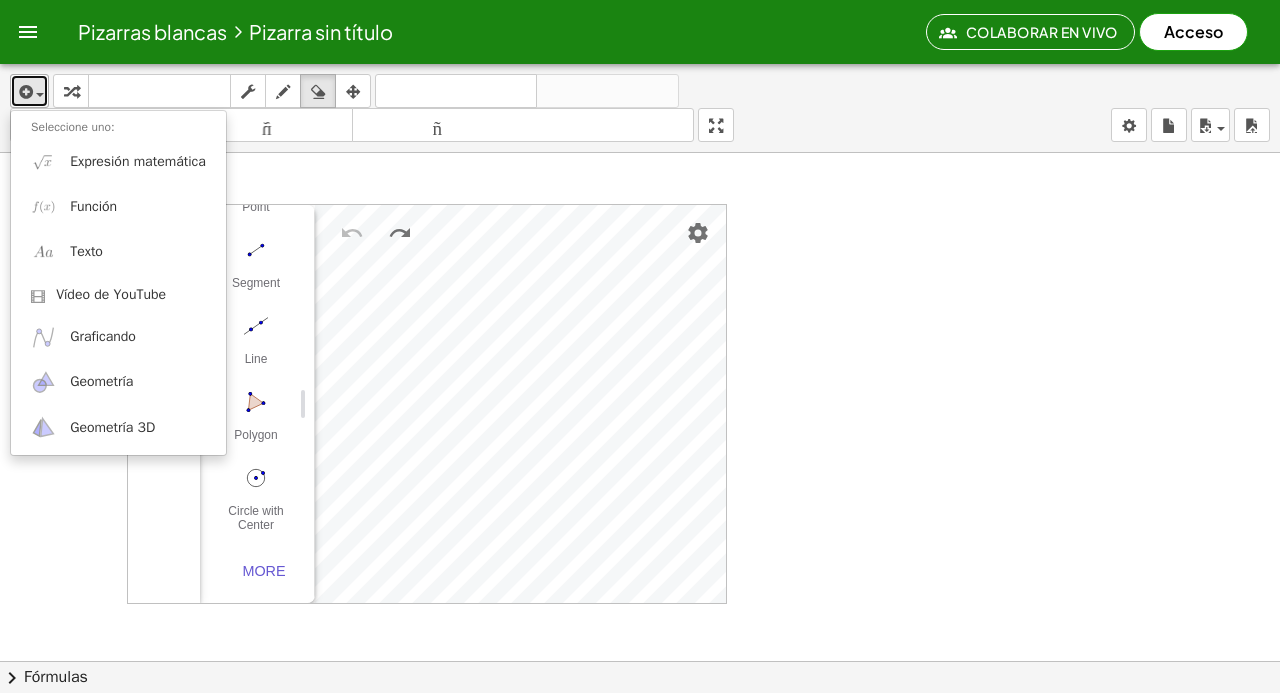 click at bounding box center (24, 92) 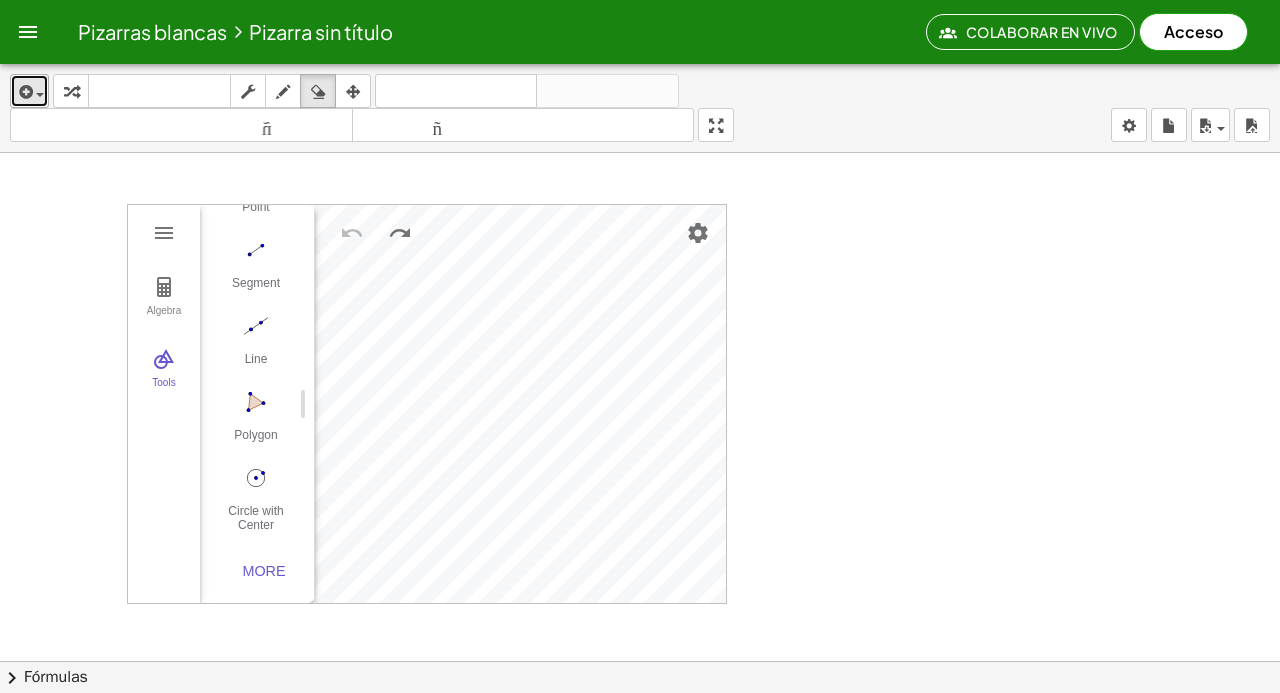 click at bounding box center (29, 91) 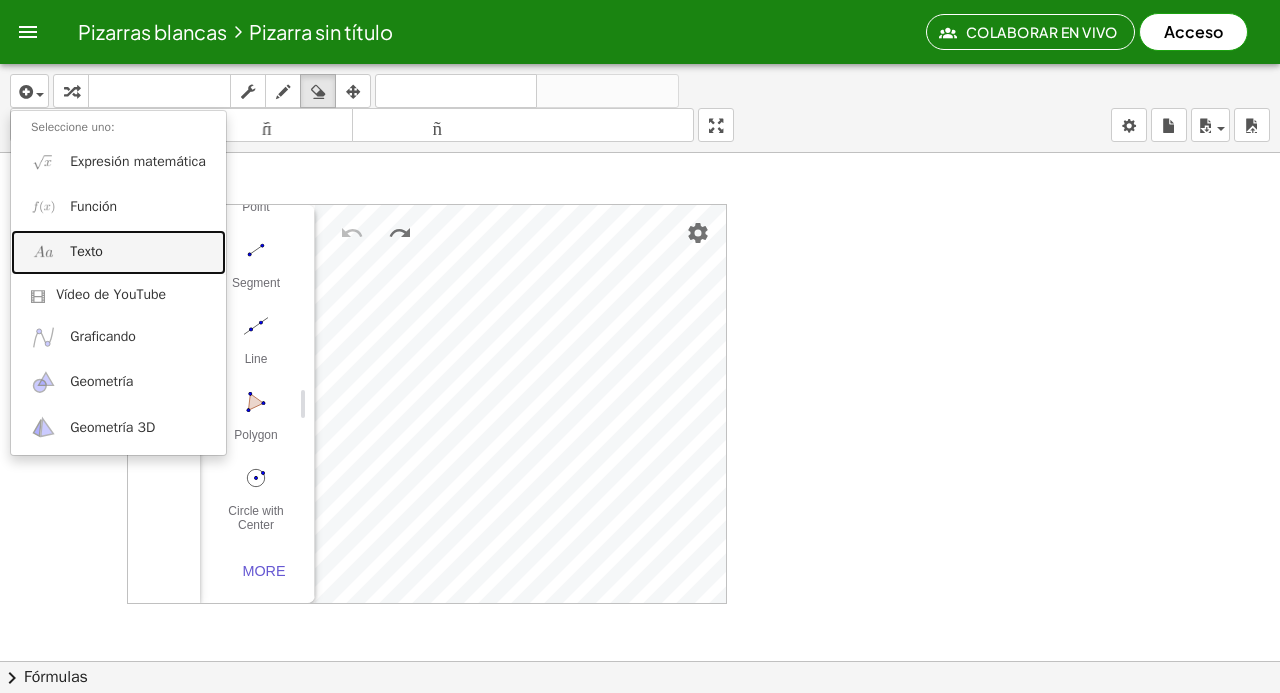 click on "Texto" at bounding box center [118, 252] 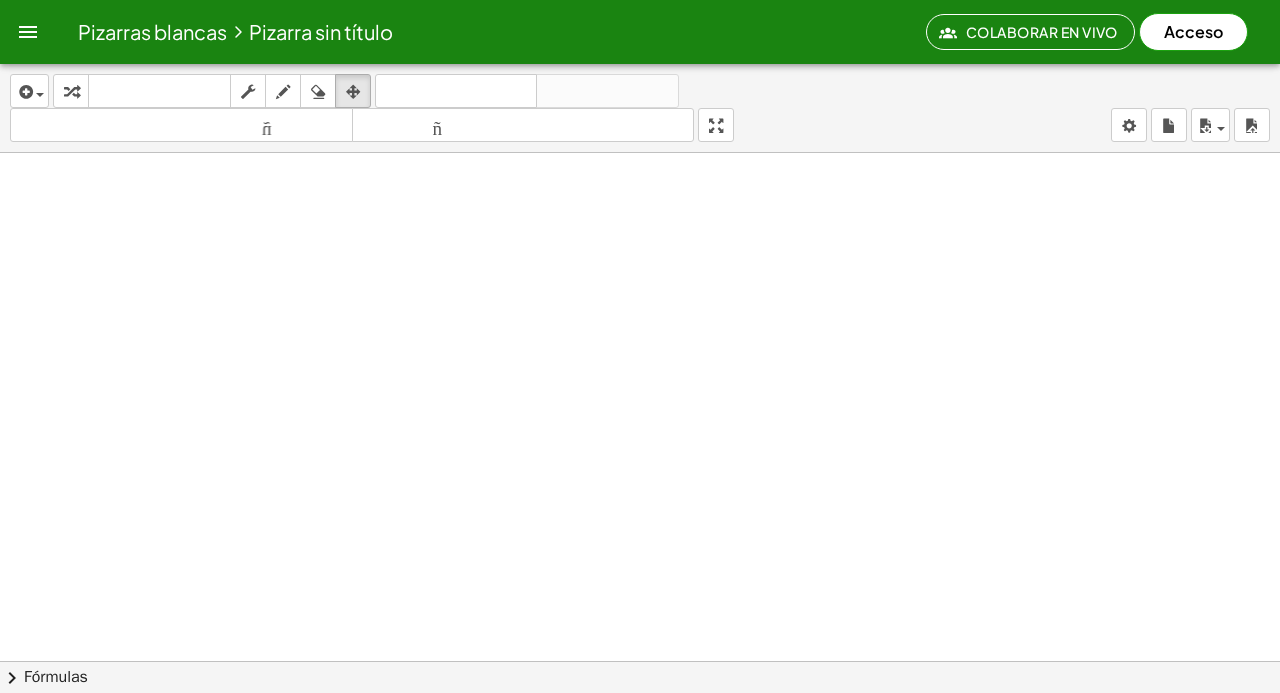 scroll, scrollTop: 0, scrollLeft: 0, axis: both 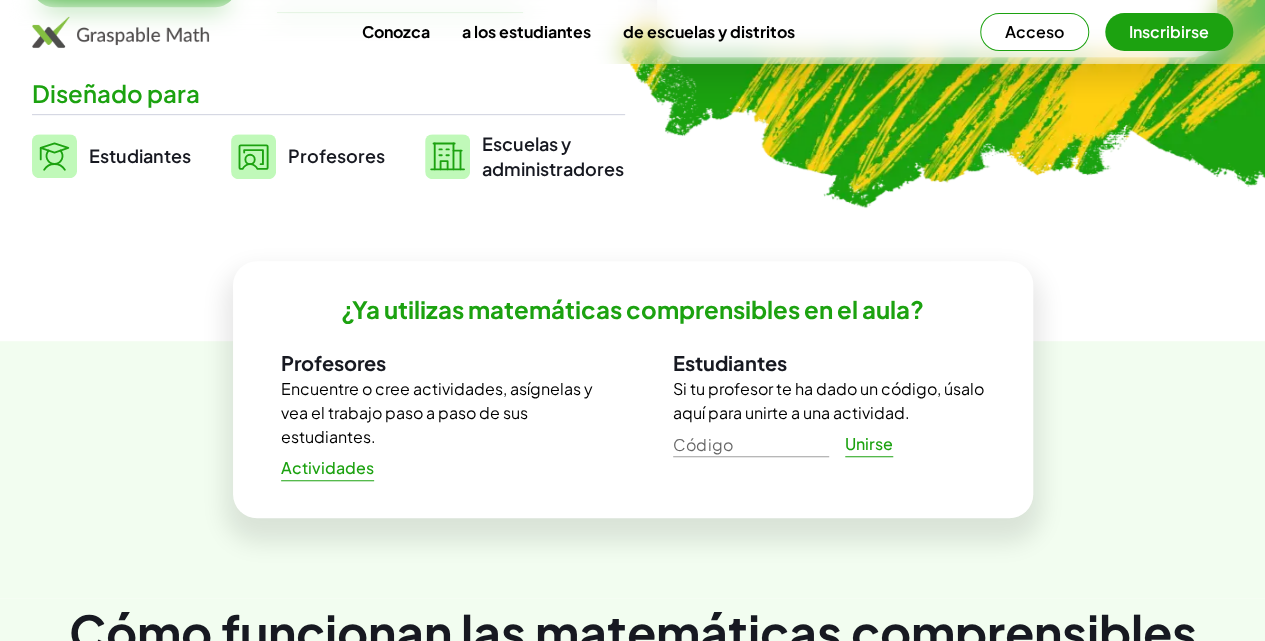 click on "Estudiantes" at bounding box center (140, 155) 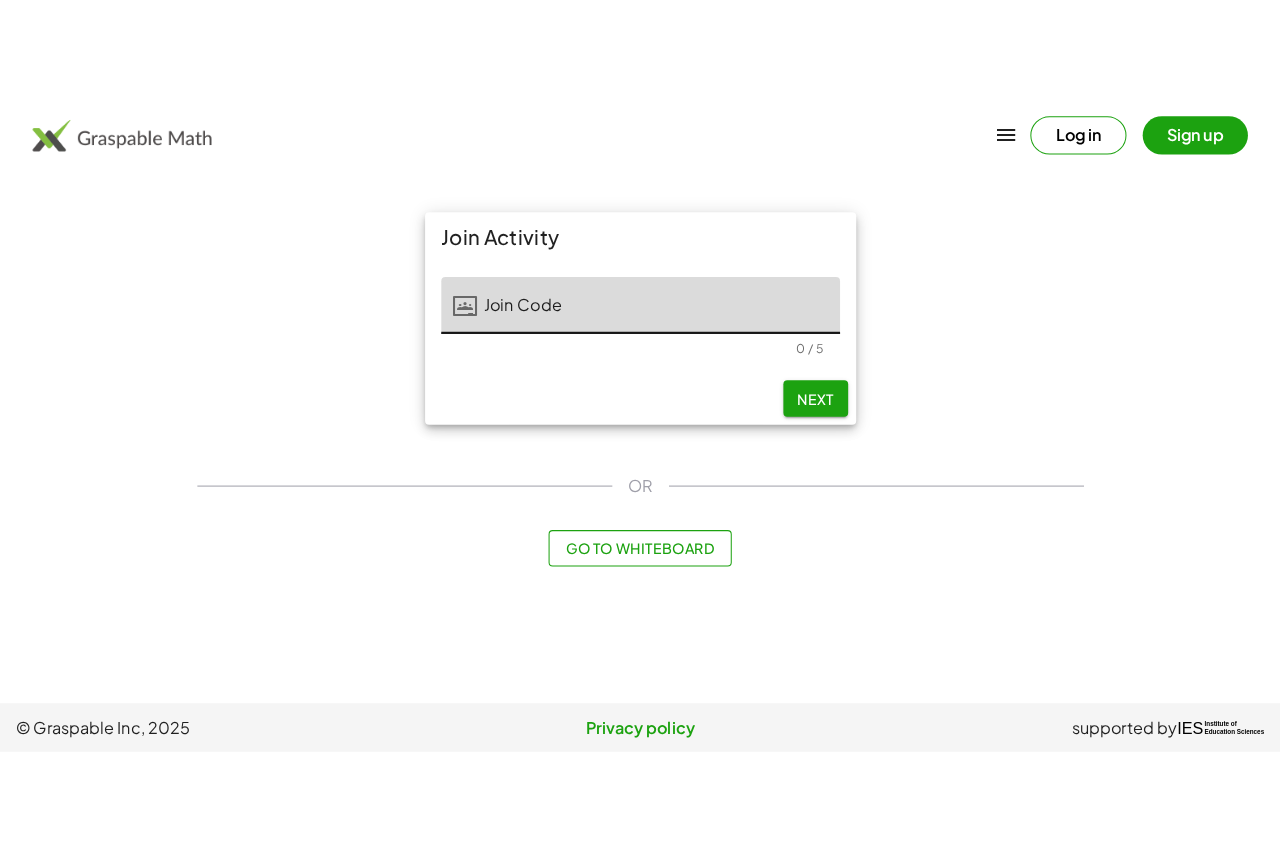 scroll, scrollTop: 0, scrollLeft: 0, axis: both 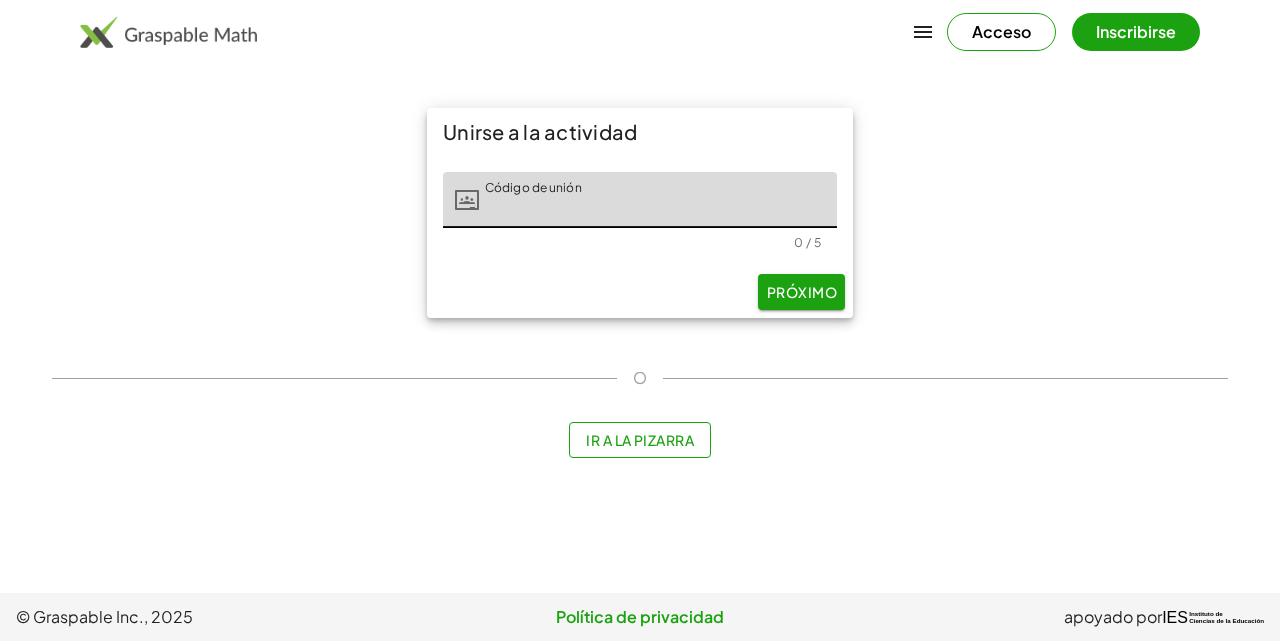 click on "Ir a la pizarra" at bounding box center [640, 440] 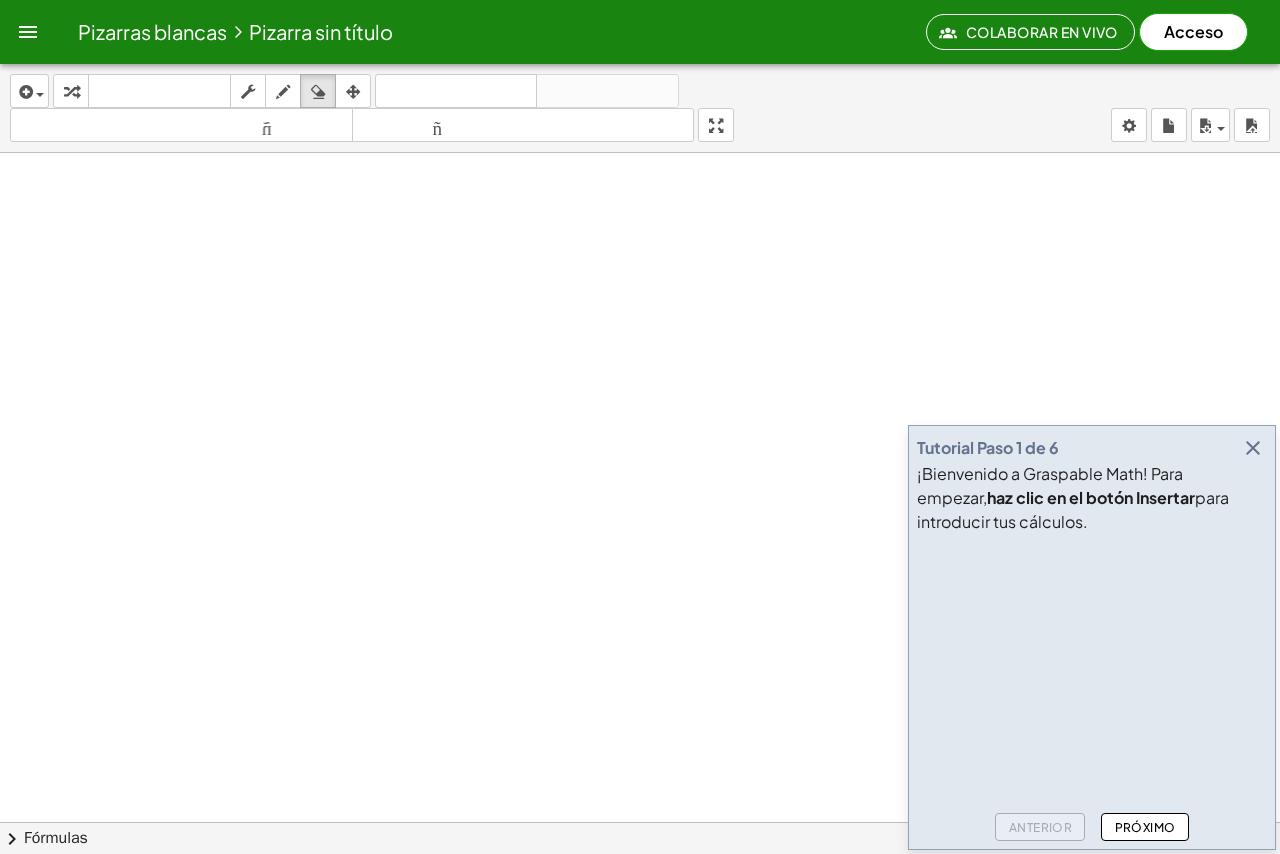 click on "Tutorial Paso 1 de 6 ¡Bienvenido a Graspable Math! Para empezar,  haz clic en el botón Insertar  para introducir tus cálculos. Anterior Próximo" 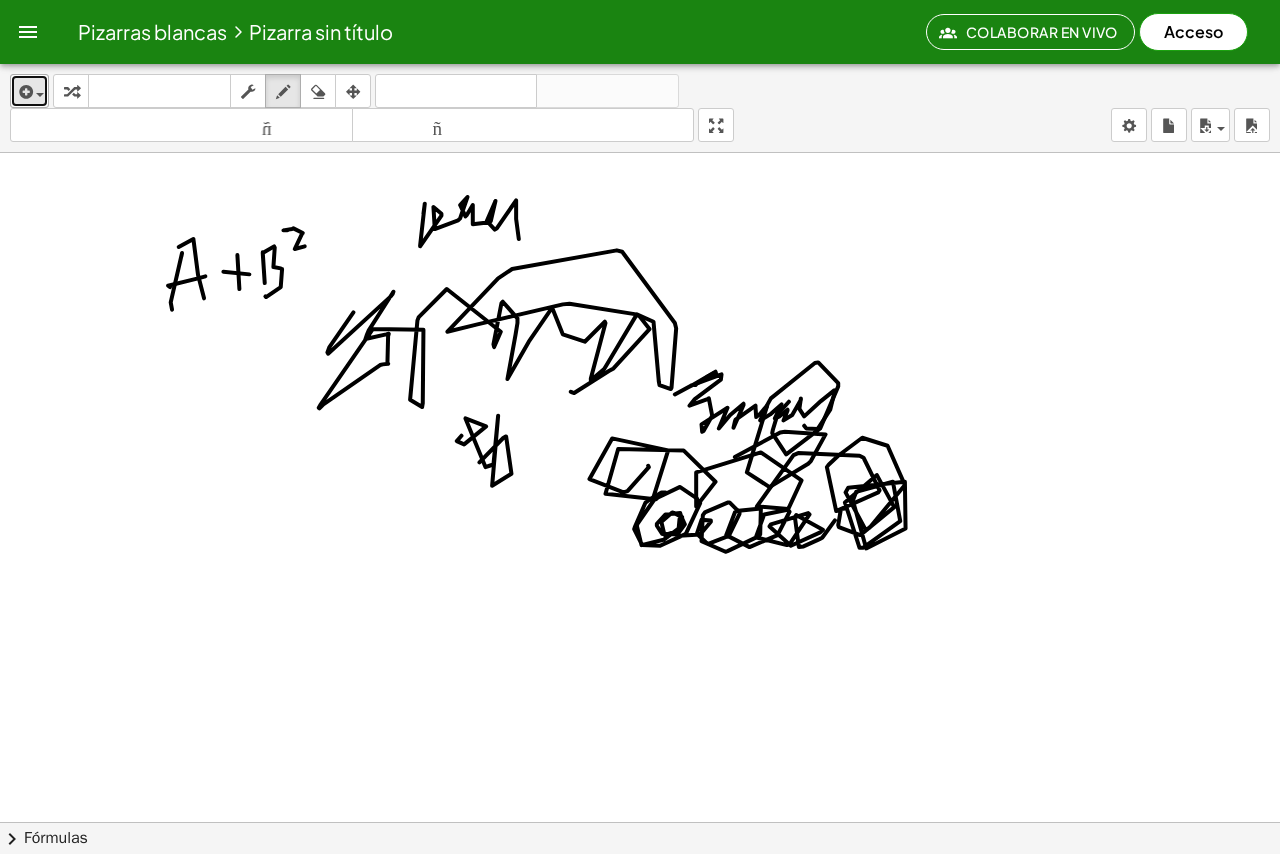click at bounding box center [24, 92] 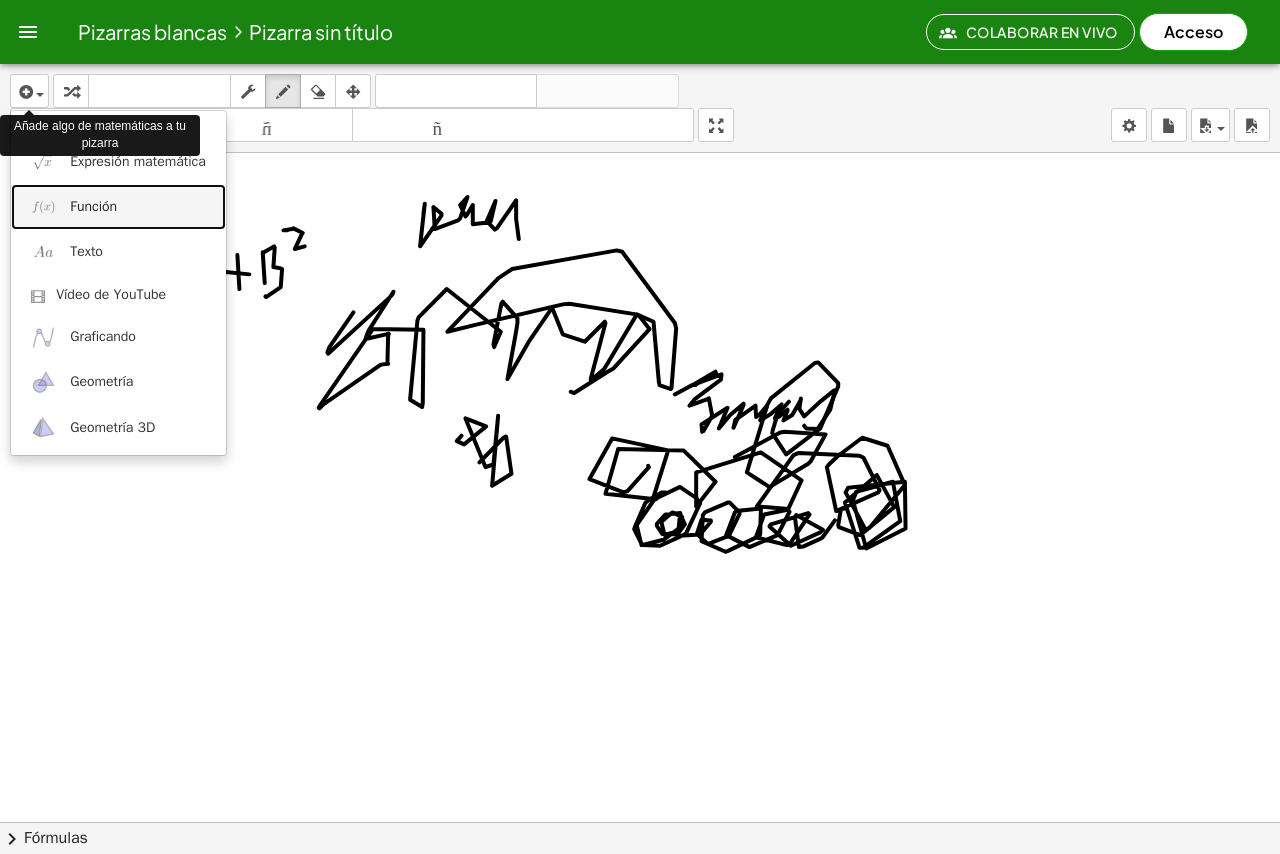 click on "Función" at bounding box center [118, 206] 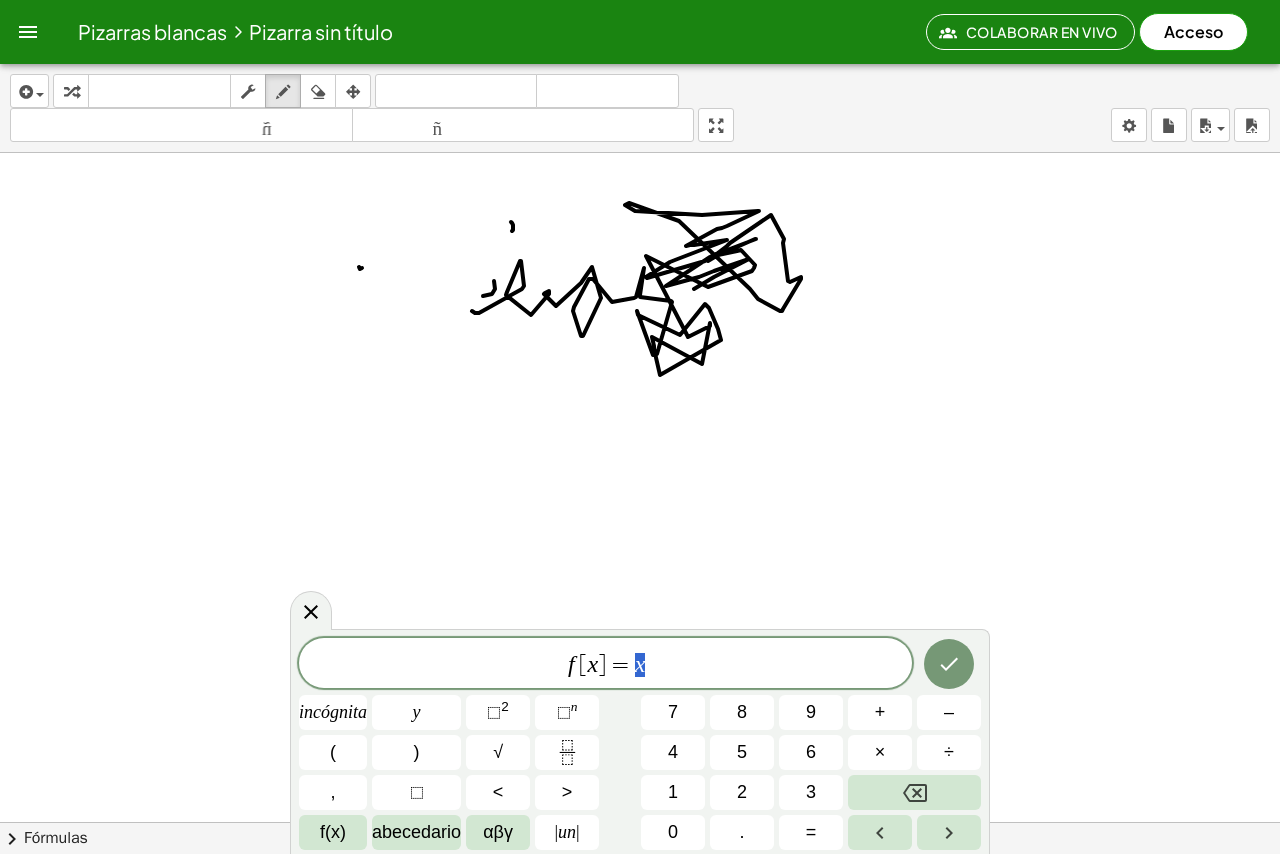 click at bounding box center [311, 610] 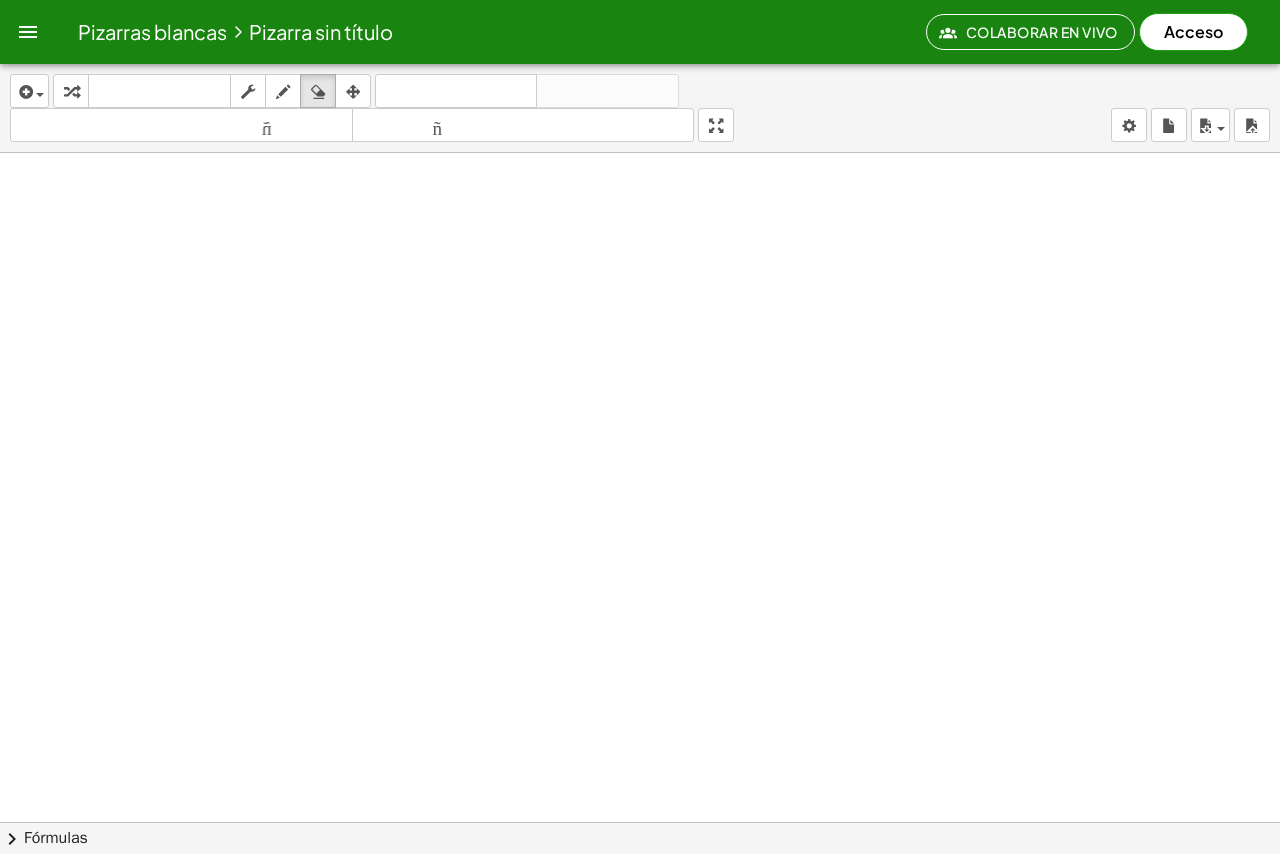 drag, startPoint x: 349, startPoint y: 366, endPoint x: 299, endPoint y: 290, distance: 90.97253 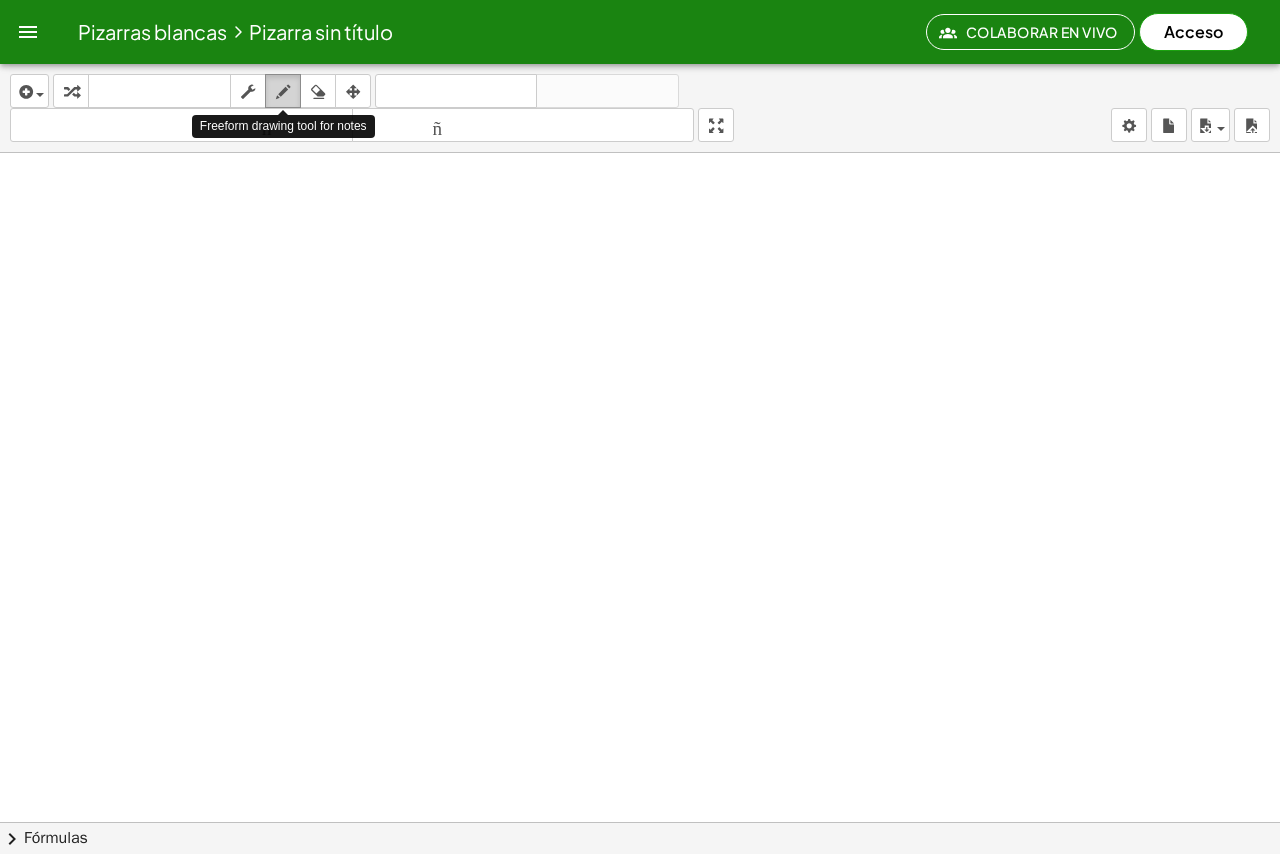 click at bounding box center [283, 92] 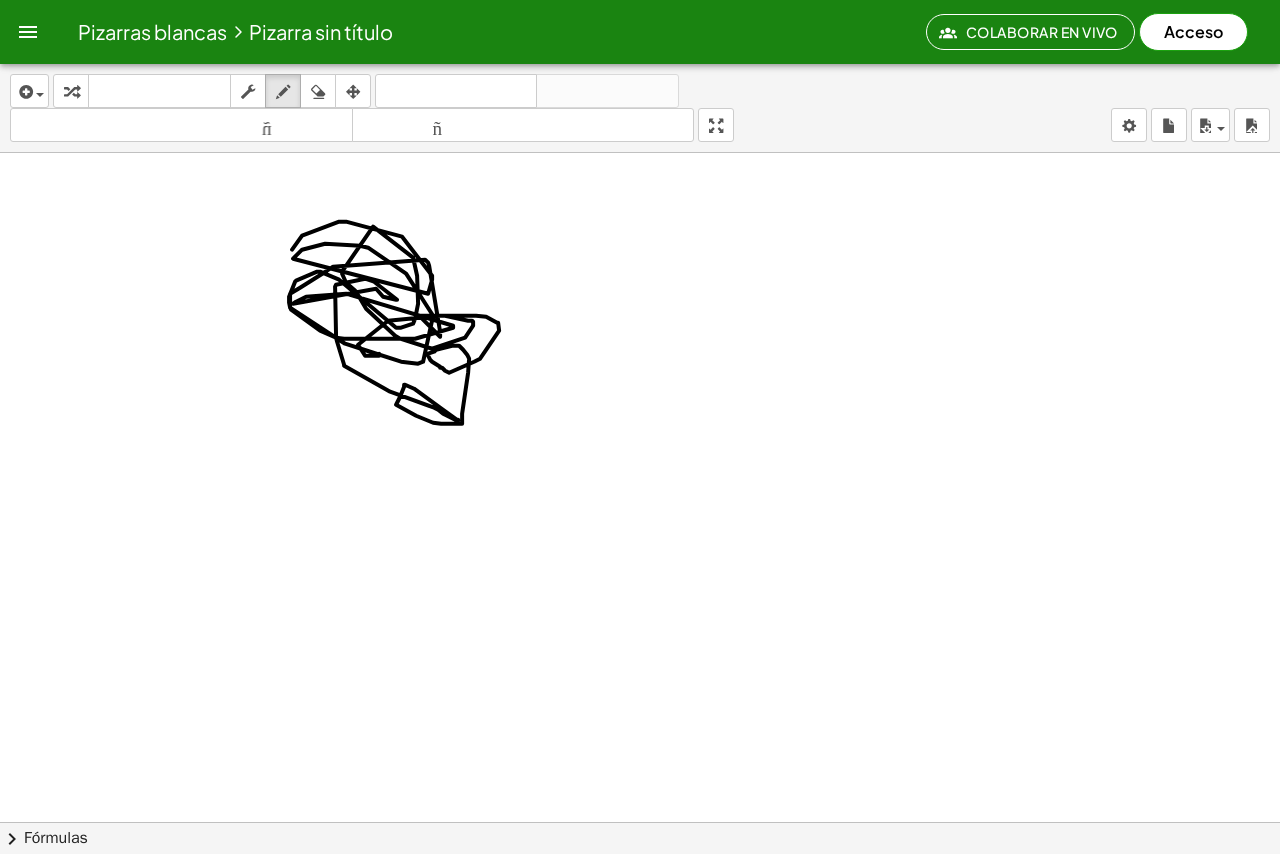 drag, startPoint x: 379, startPoint y: 352, endPoint x: 379, endPoint y: 310, distance: 42 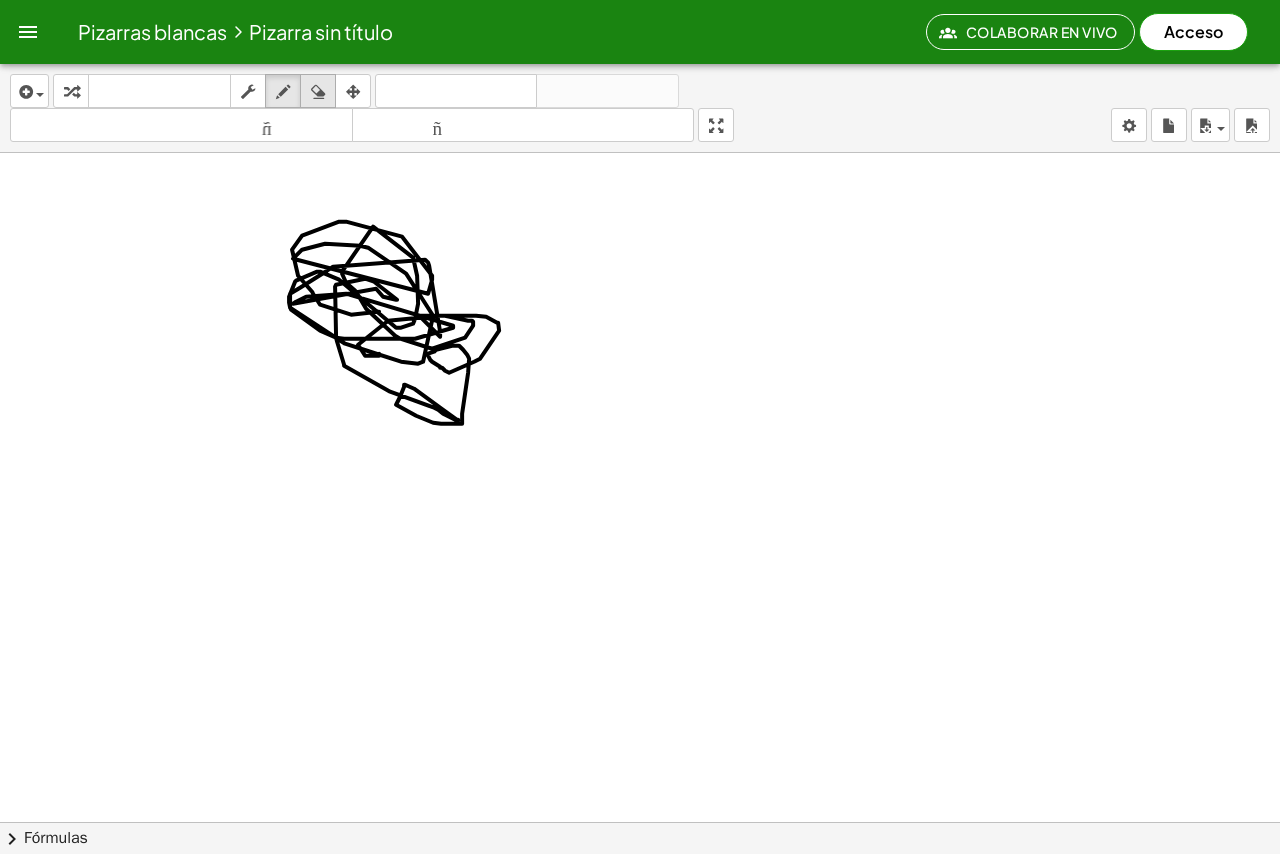 click at bounding box center [318, 92] 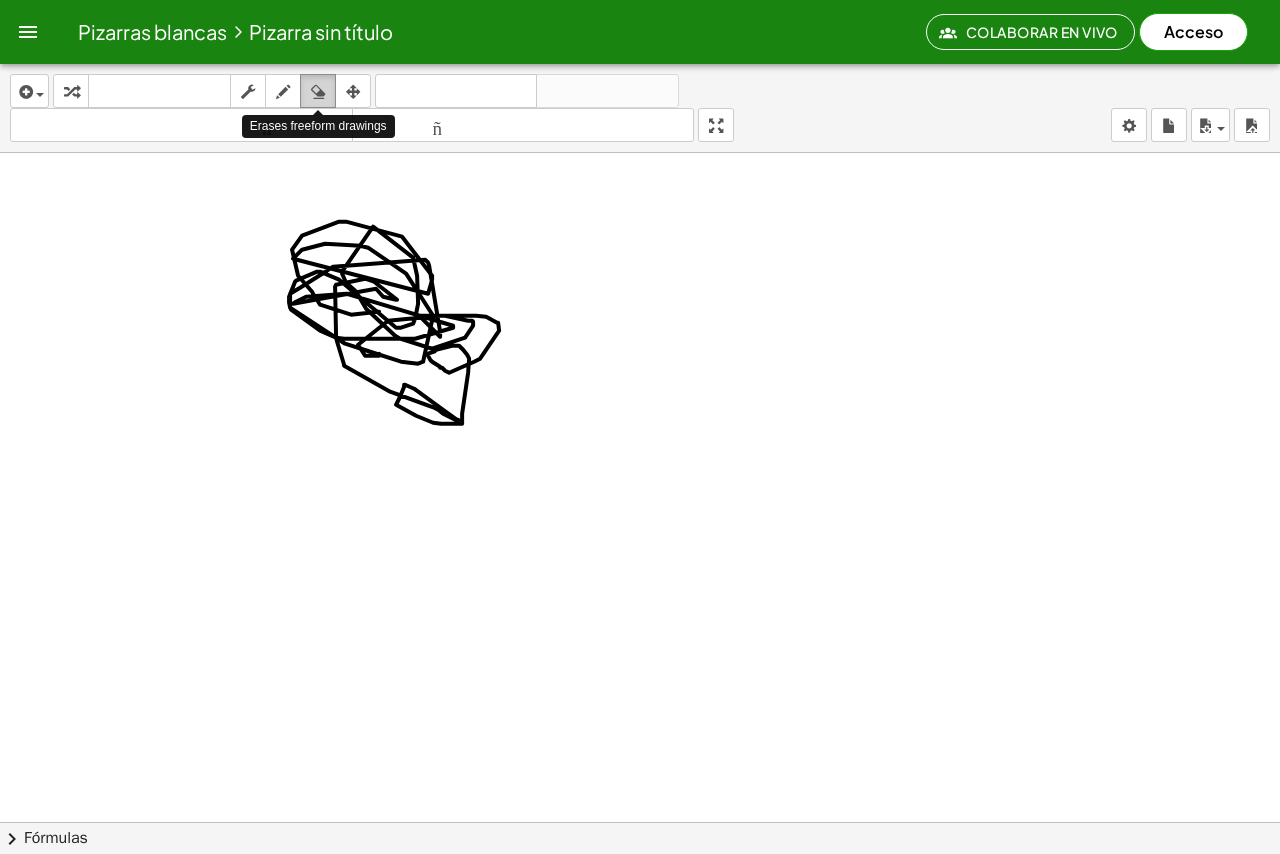 click at bounding box center (318, 92) 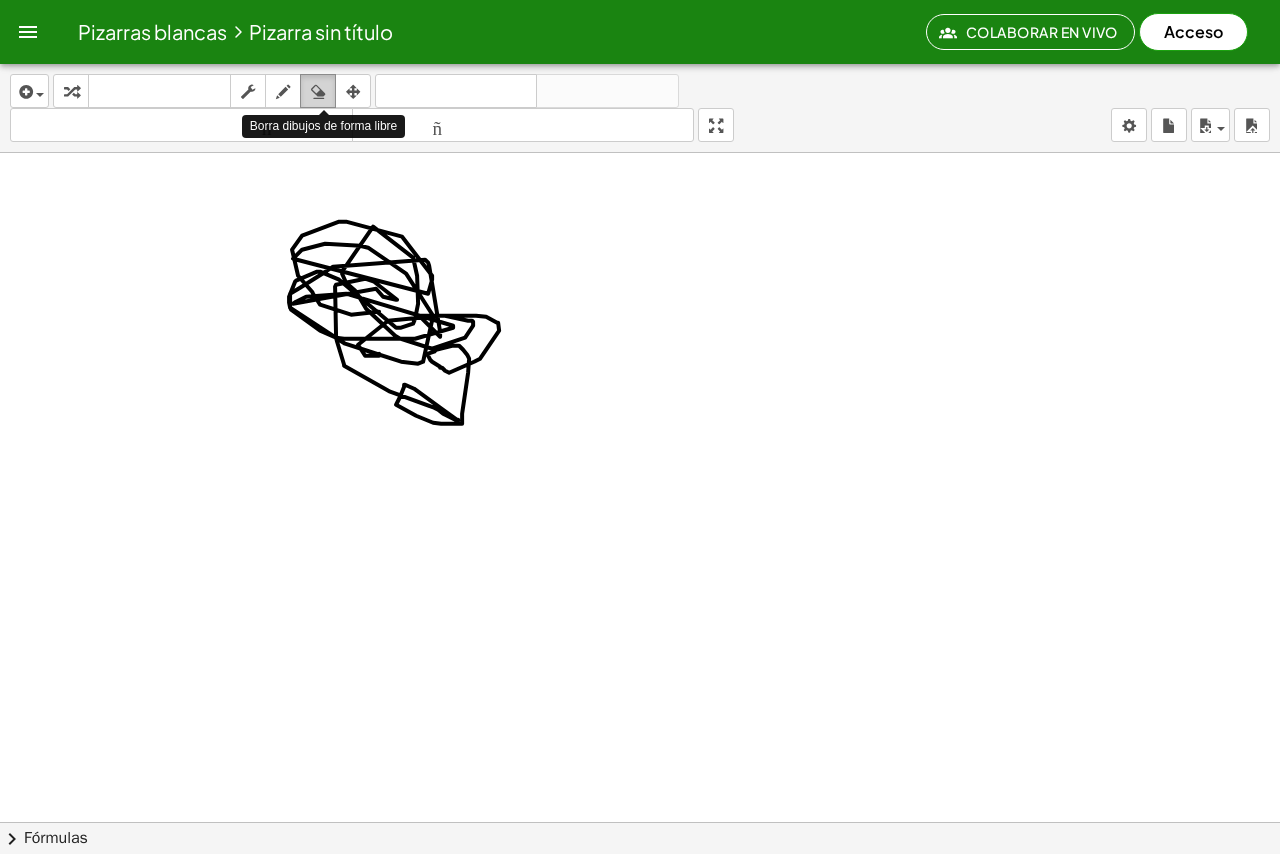click at bounding box center [318, 92] 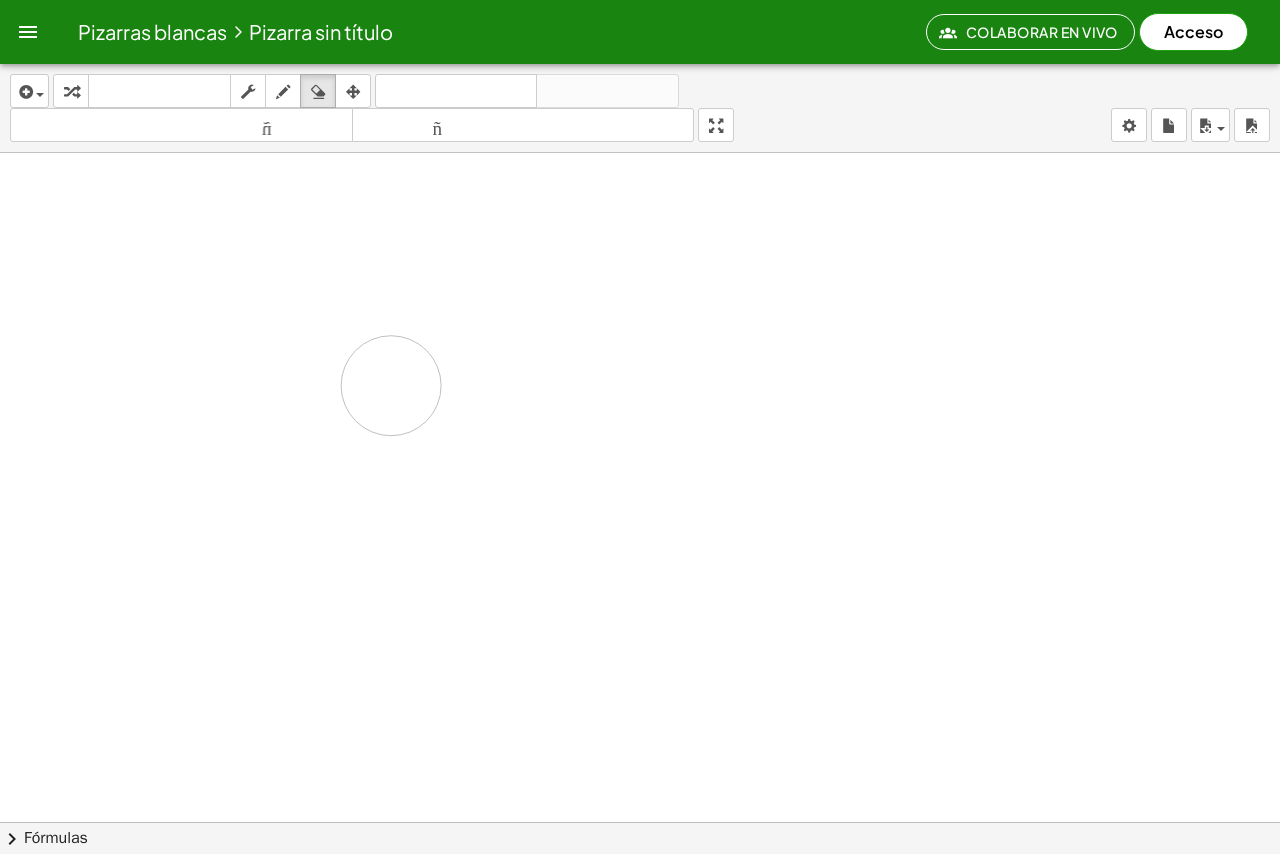 drag, startPoint x: 292, startPoint y: 200, endPoint x: 396, endPoint y: 392, distance: 218.3575 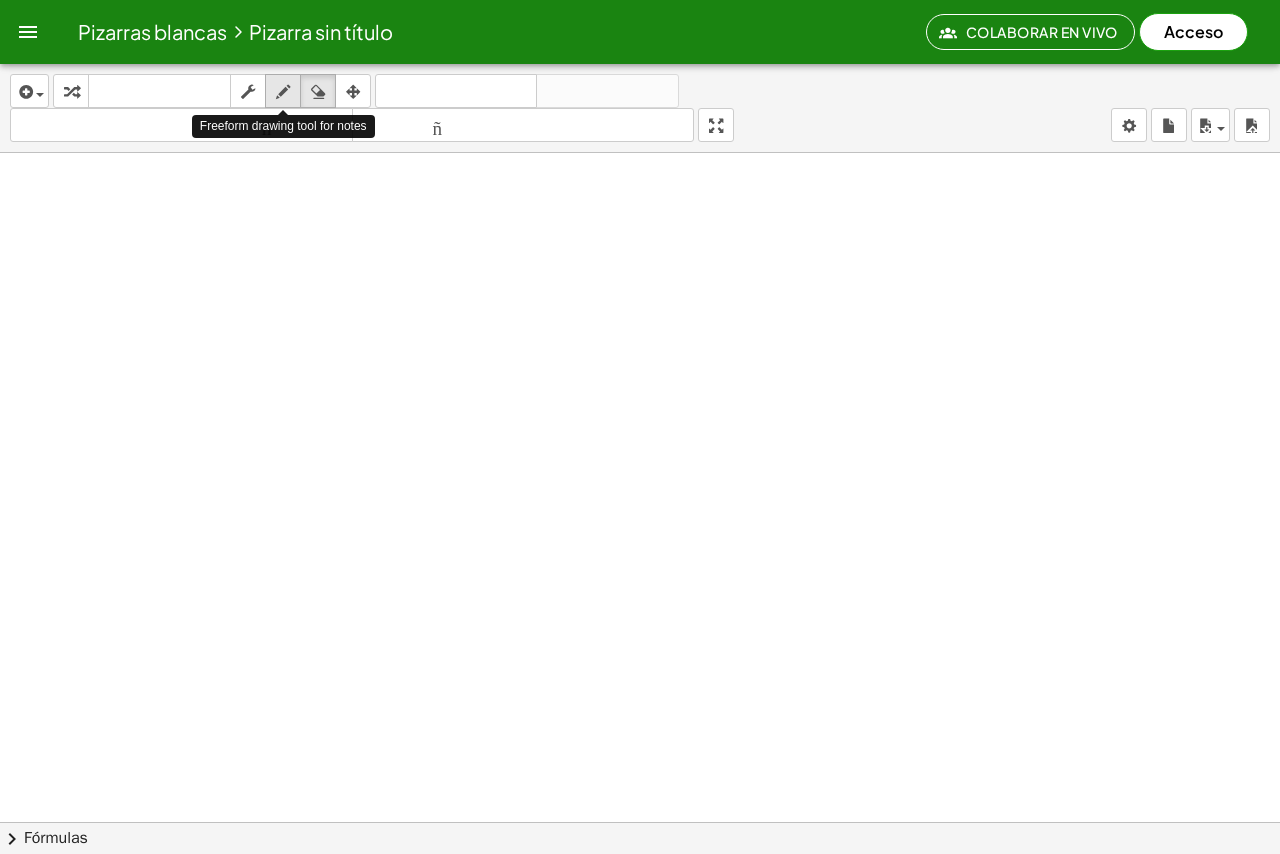 click at bounding box center [283, 92] 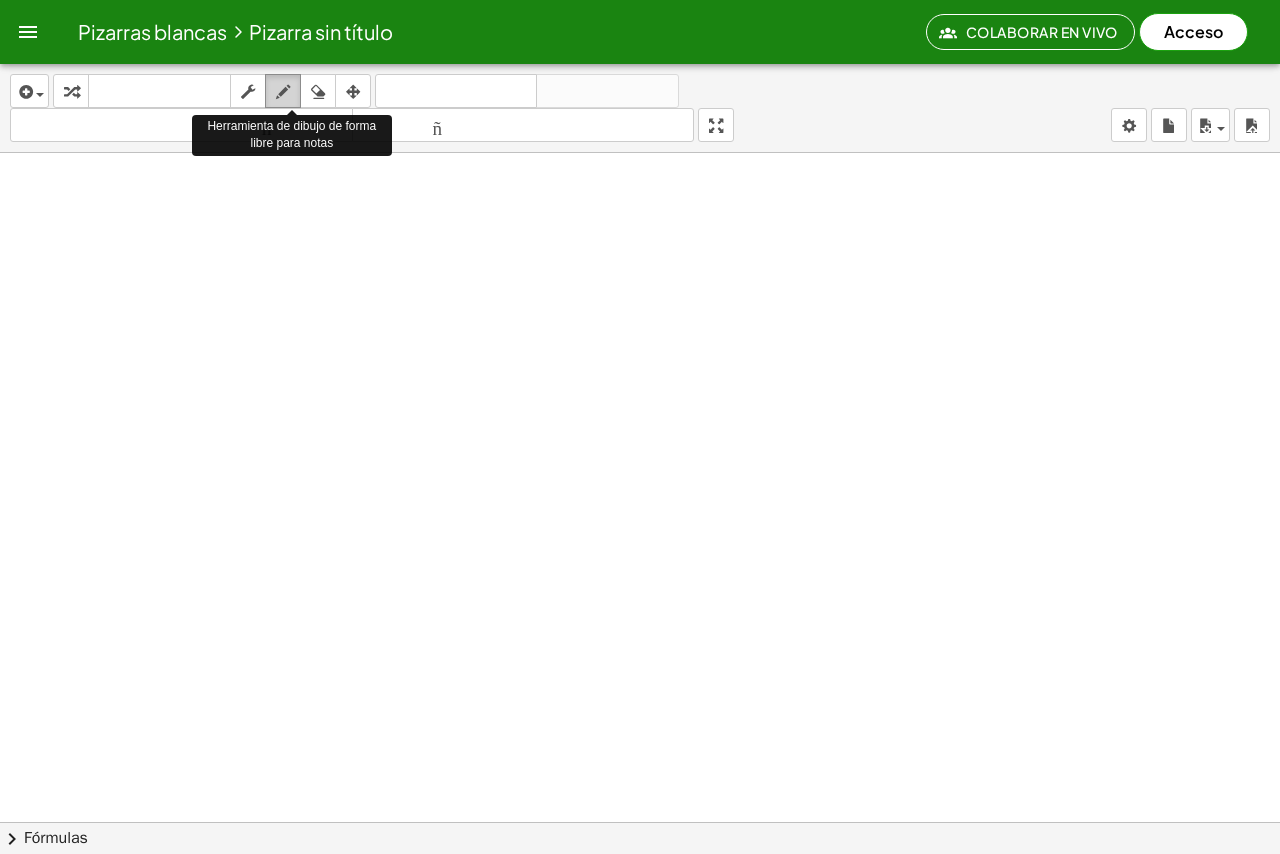 click at bounding box center (283, 92) 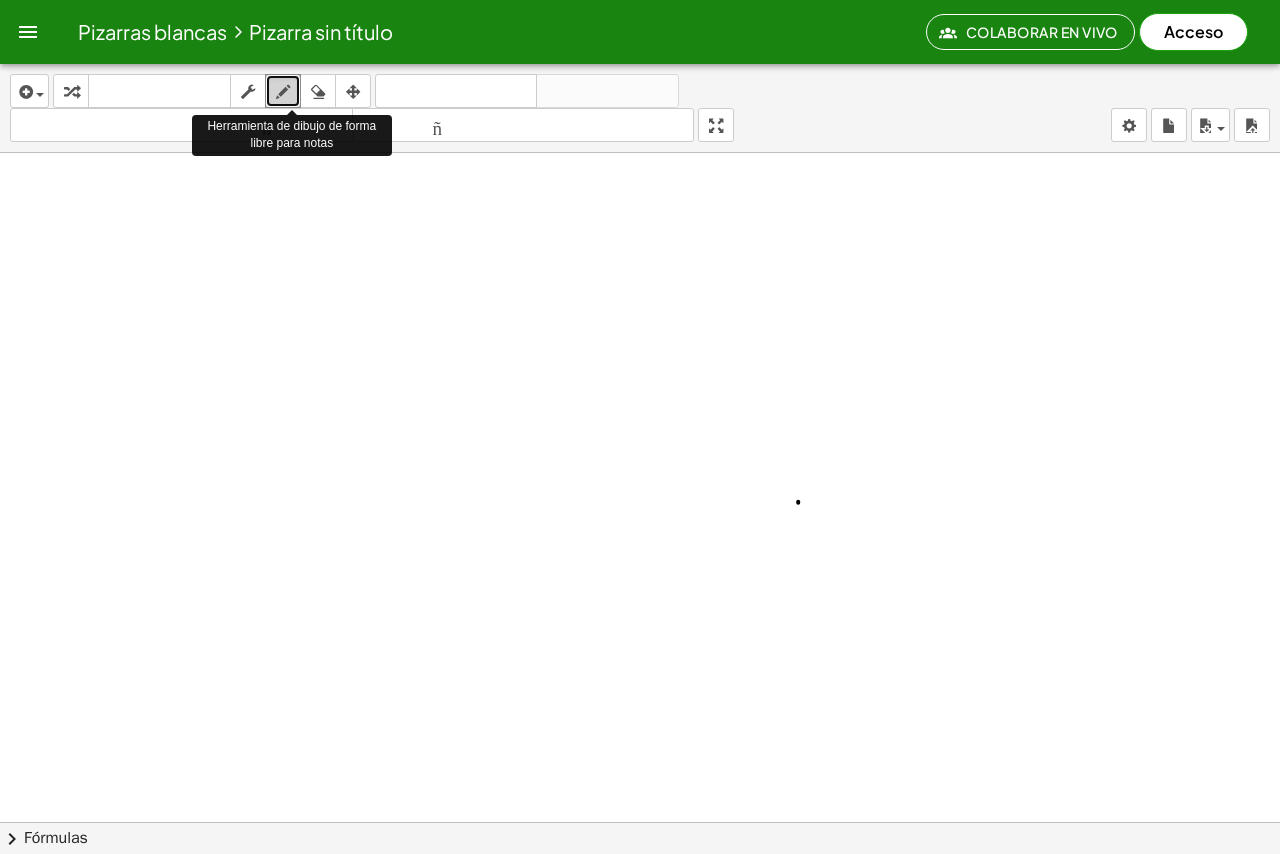 drag, startPoint x: 286, startPoint y: 90, endPoint x: 798, endPoint y: 501, distance: 656.5554 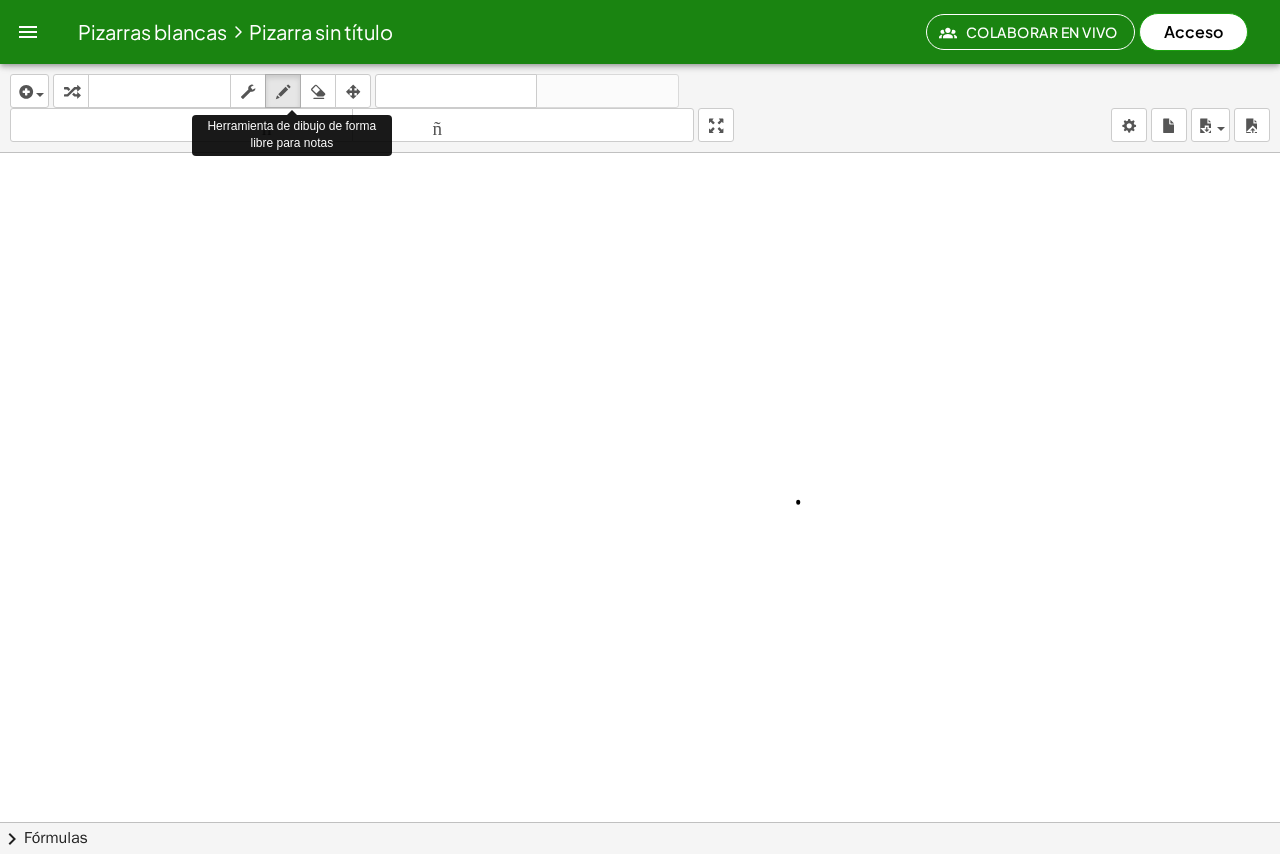 drag, startPoint x: 284, startPoint y: 98, endPoint x: 240, endPoint y: 136, distance: 58.137768 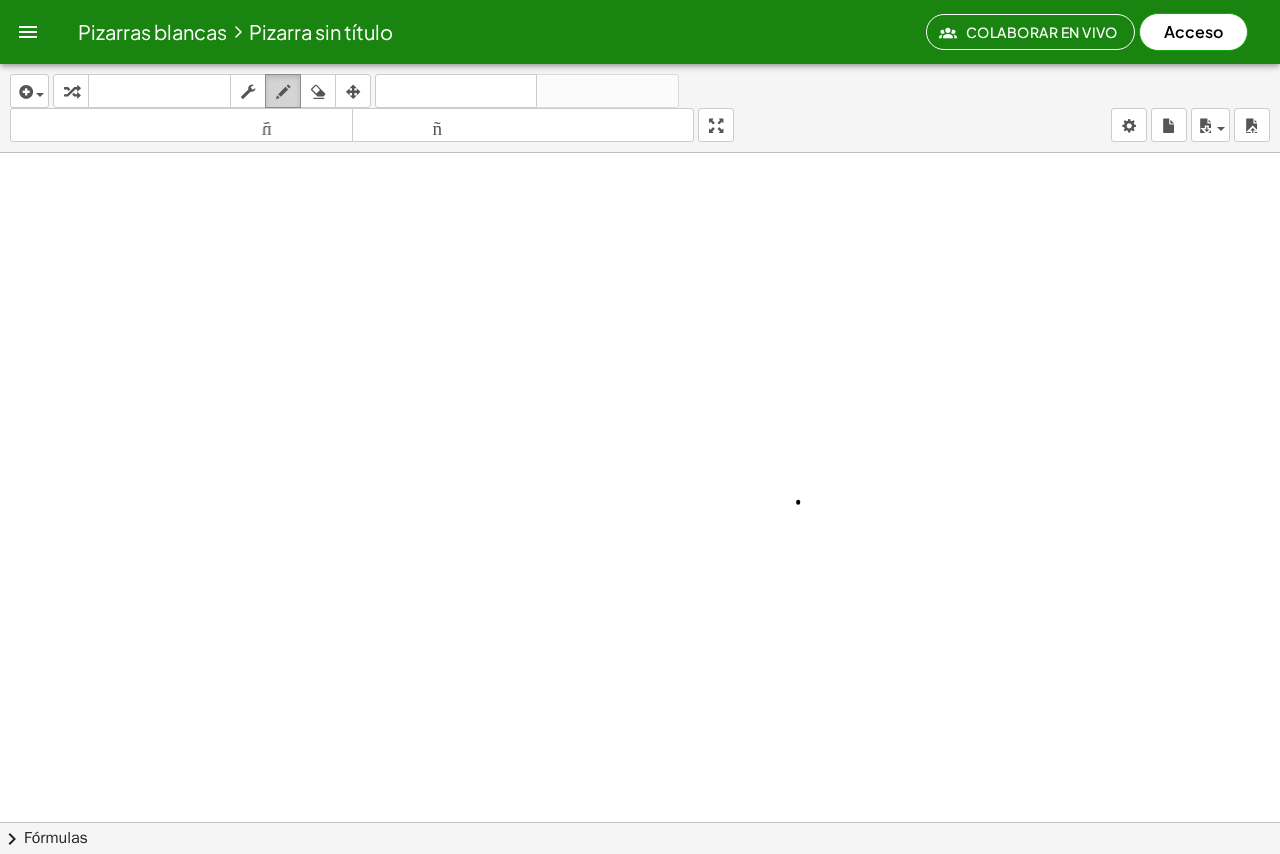 click at bounding box center (283, 92) 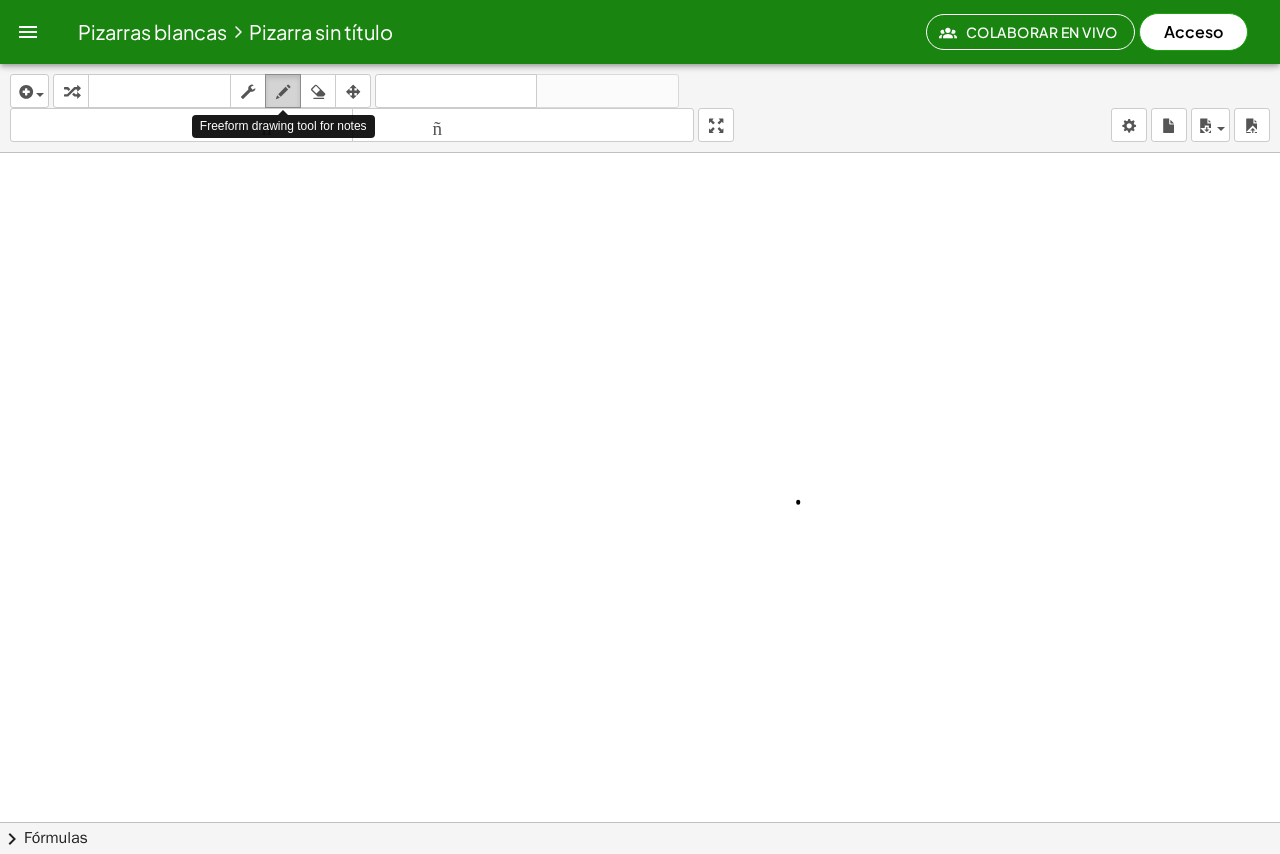click at bounding box center [283, 92] 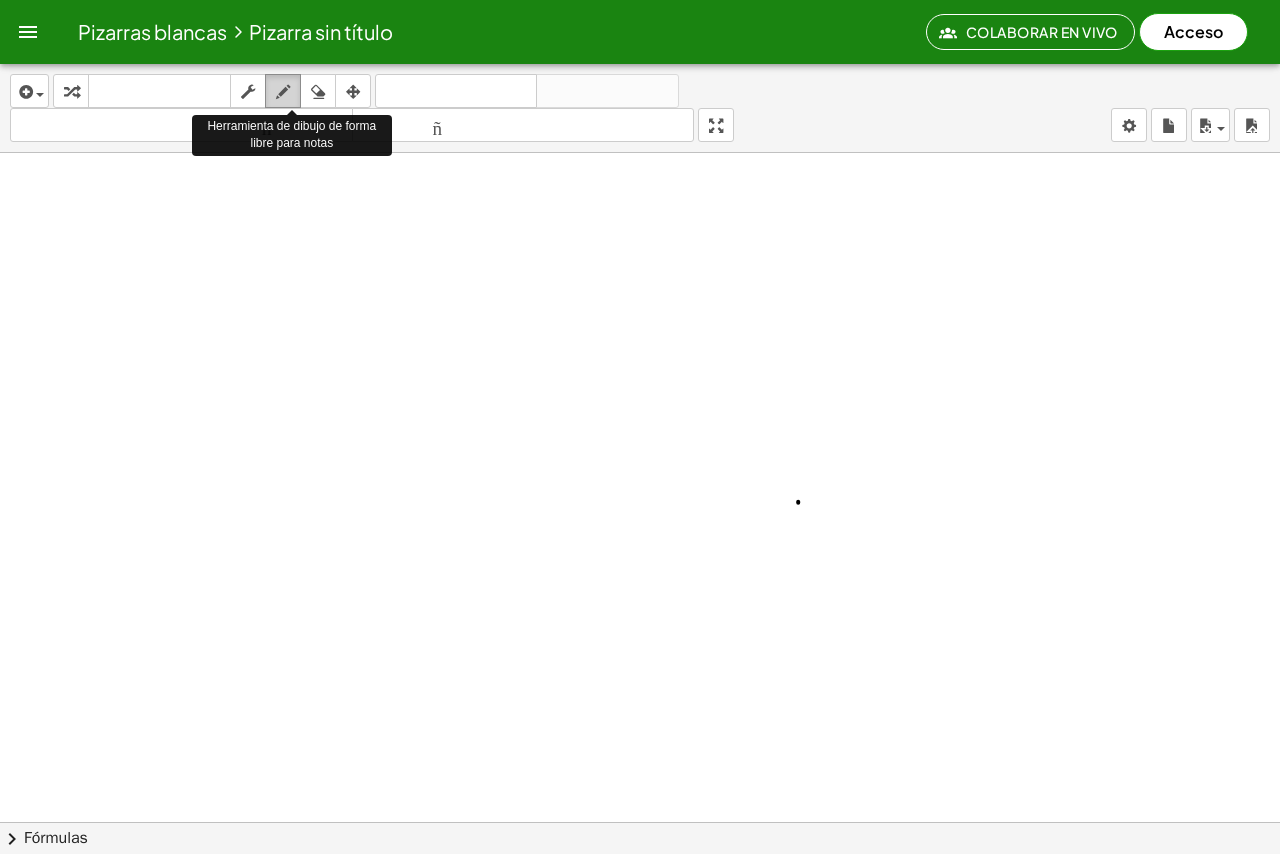 click at bounding box center [283, 92] 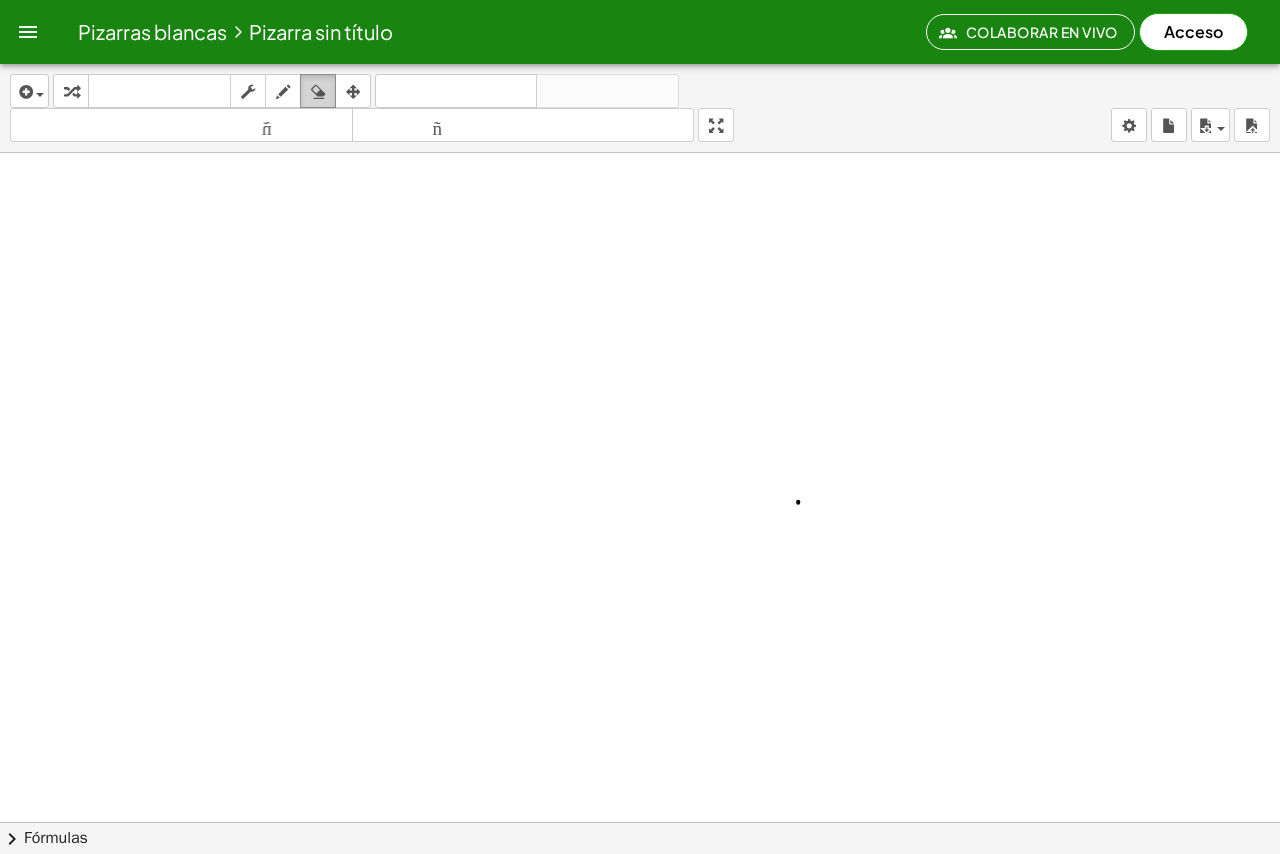 click at bounding box center [318, 92] 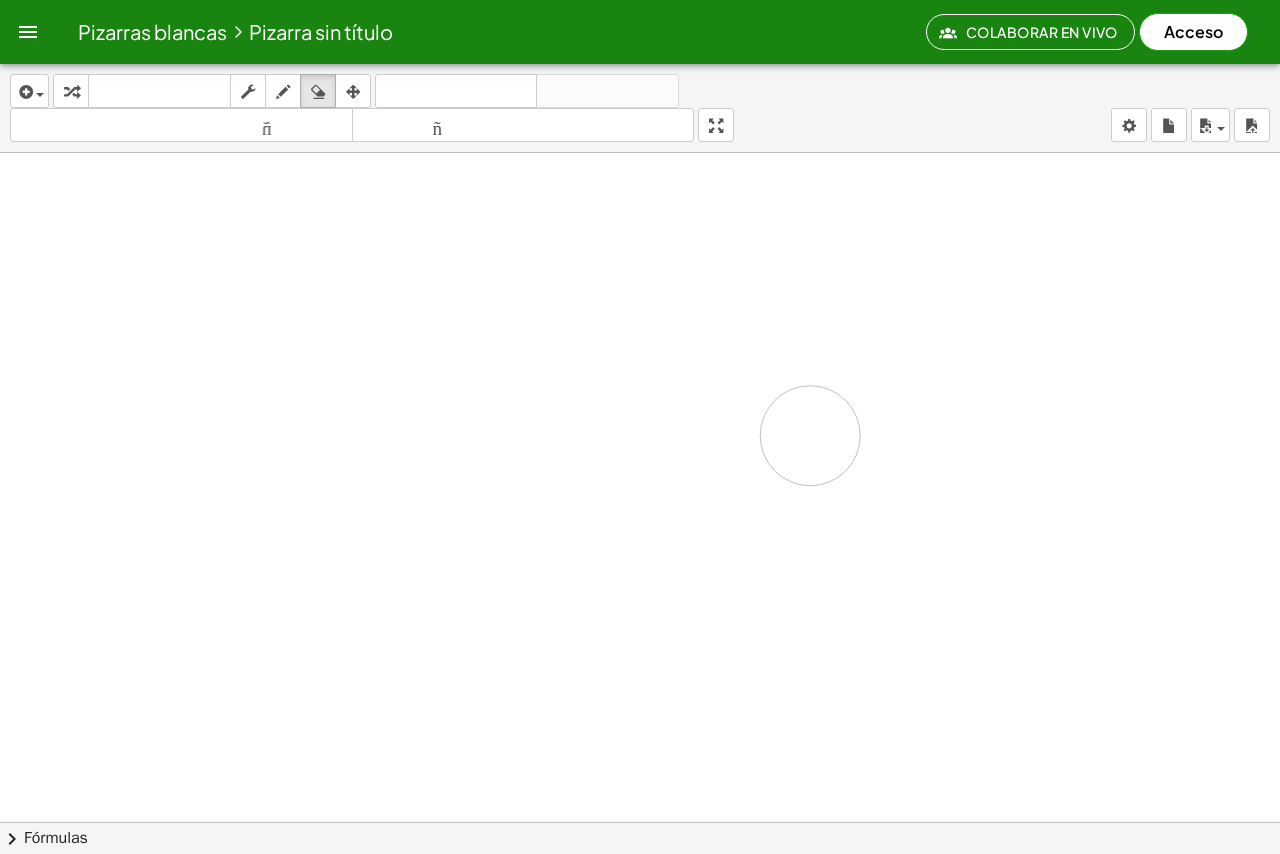 drag, startPoint x: 802, startPoint y: 462, endPoint x: 770, endPoint y: 430, distance: 45.254833 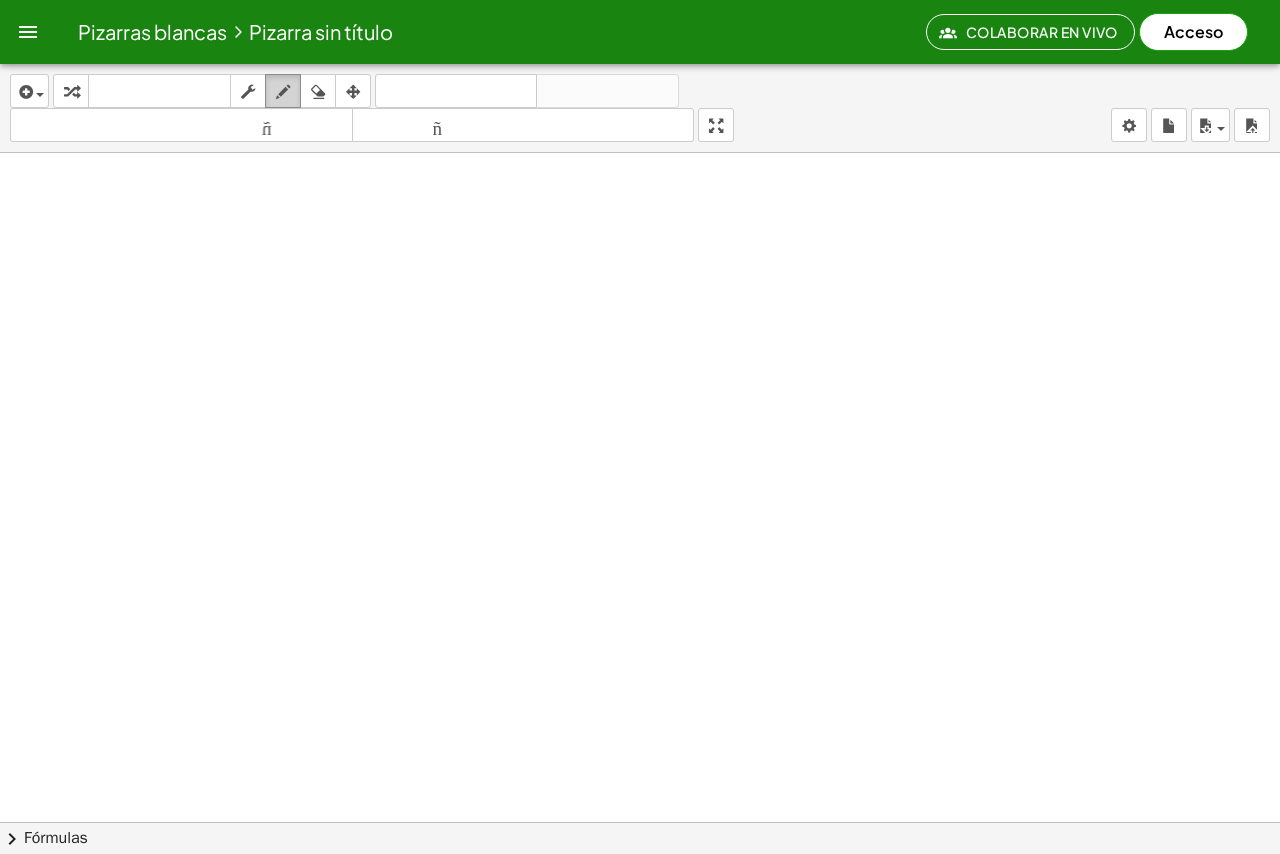 click at bounding box center (283, 92) 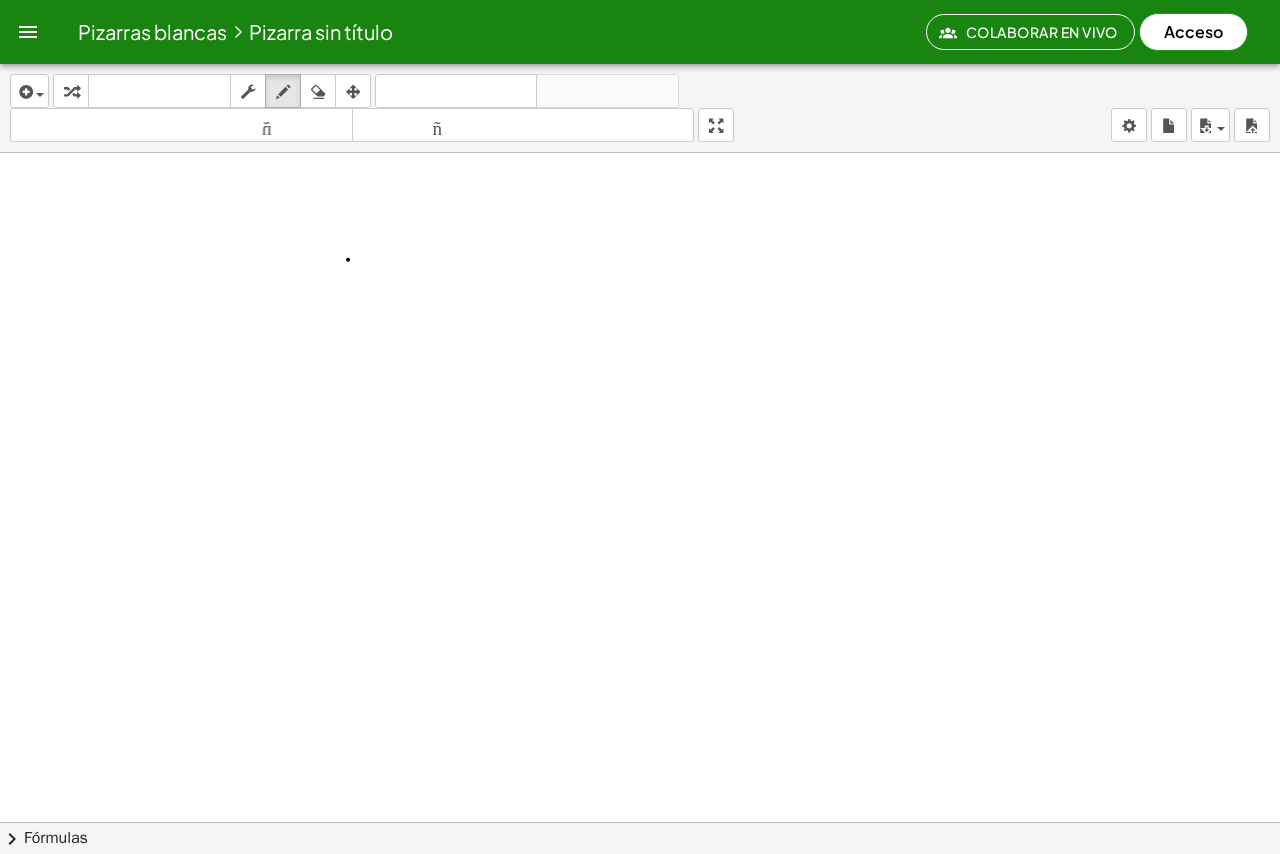 click at bounding box center [640, 822] 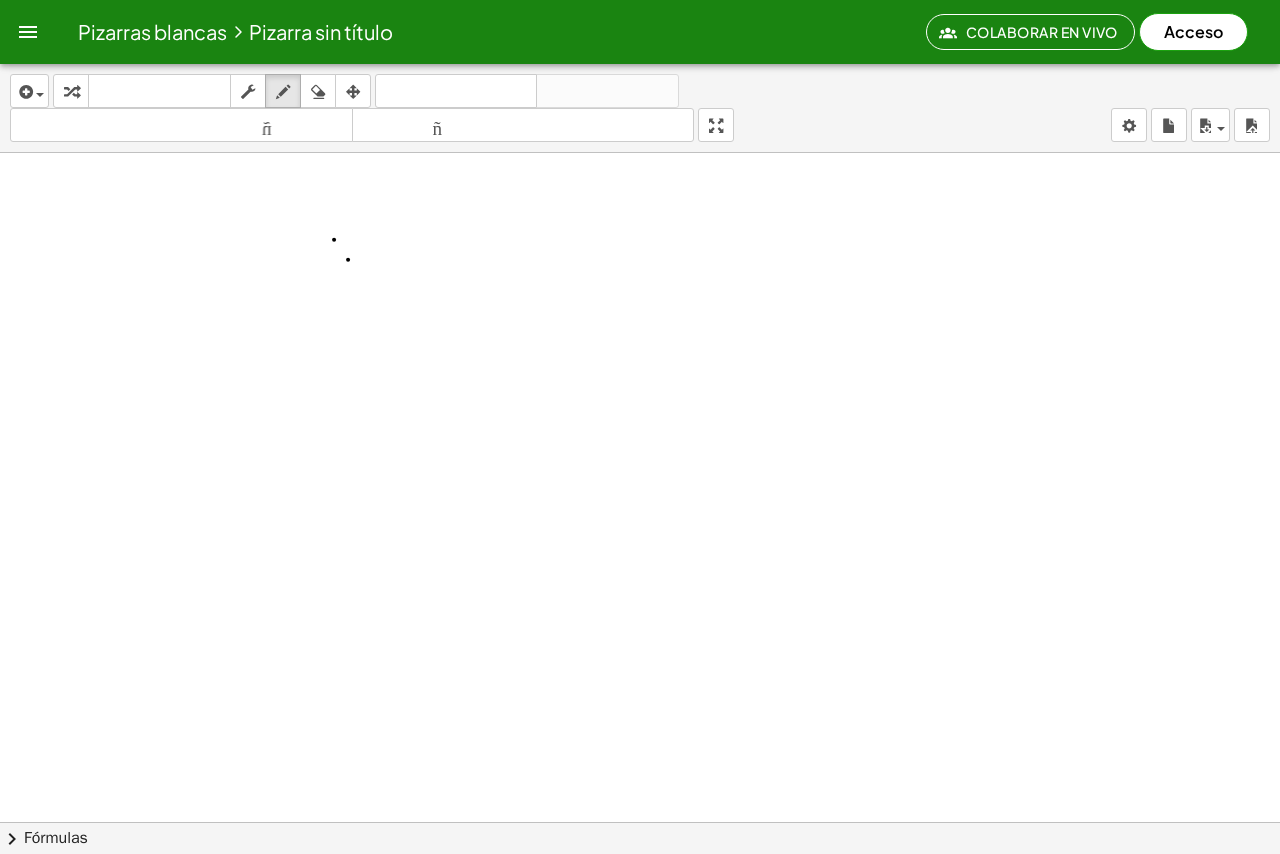 click at bounding box center [640, 822] 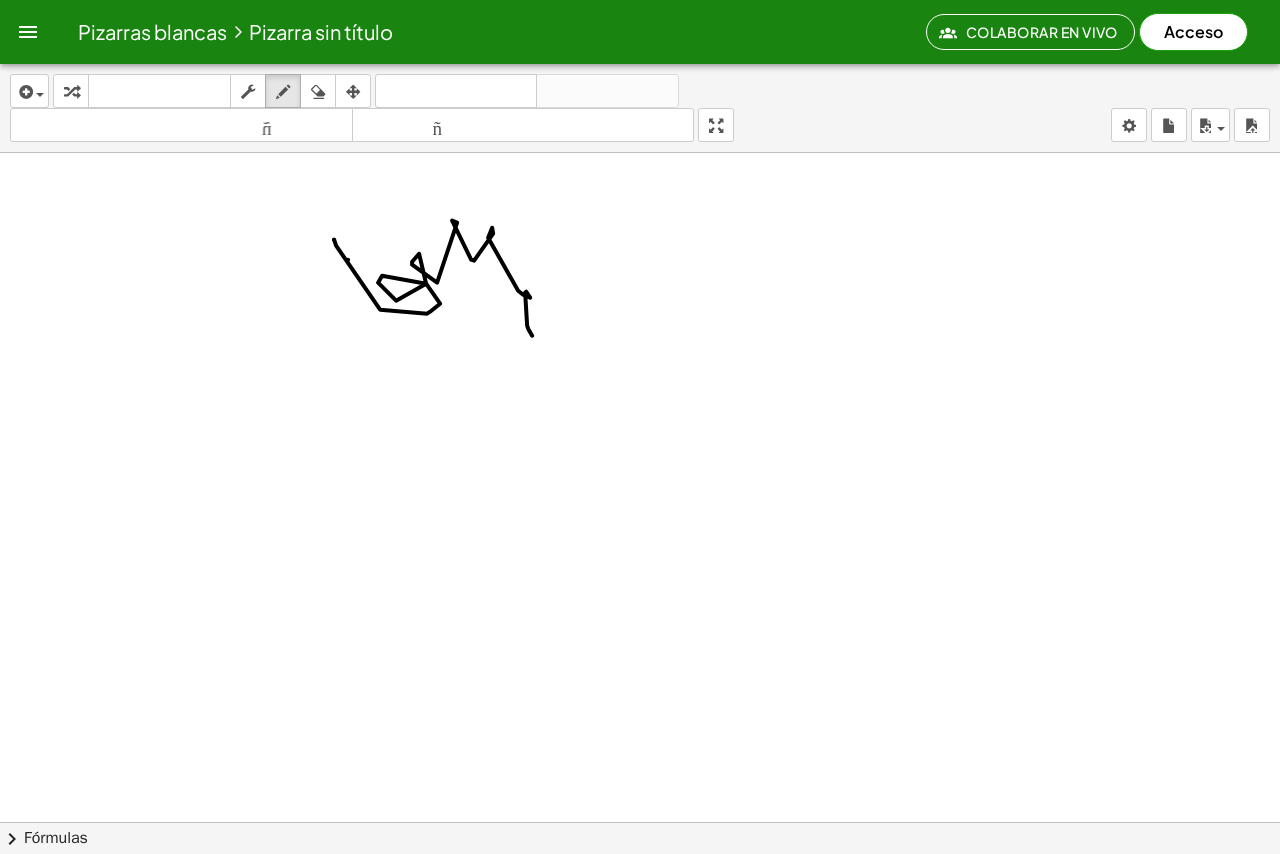 drag, startPoint x: 334, startPoint y: 238, endPoint x: 493, endPoint y: 295, distance: 168.90826 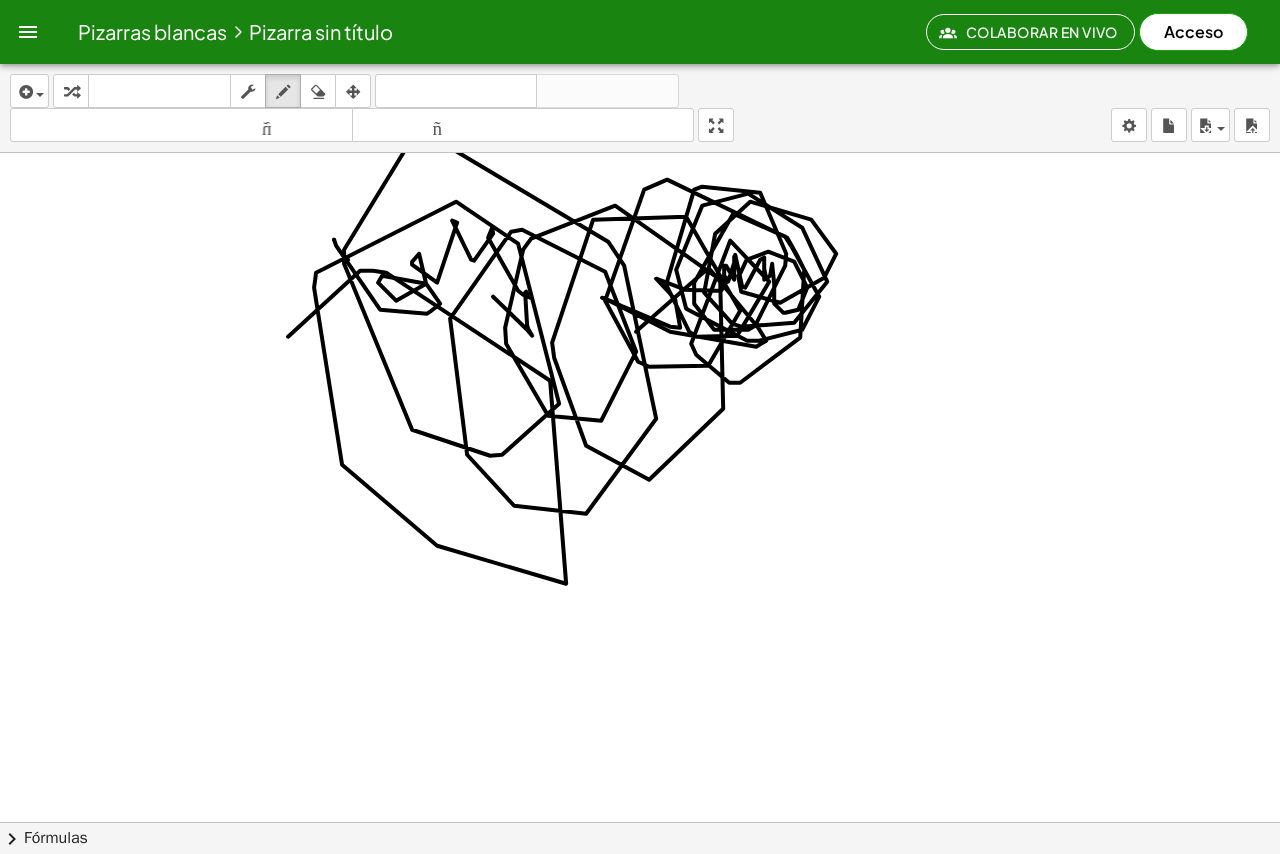 drag, startPoint x: 636, startPoint y: 330, endPoint x: 472, endPoint y: 540, distance: 266.45074 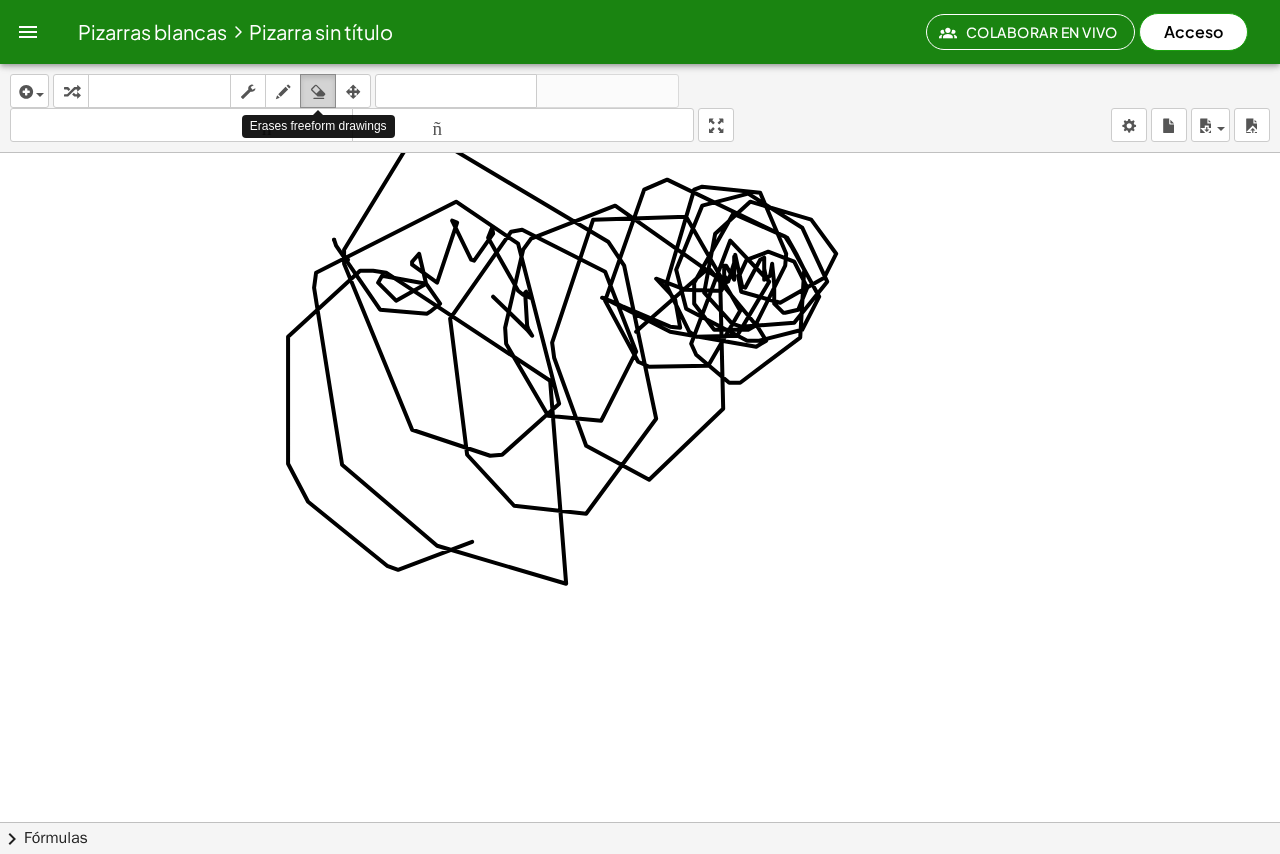 click at bounding box center (318, 91) 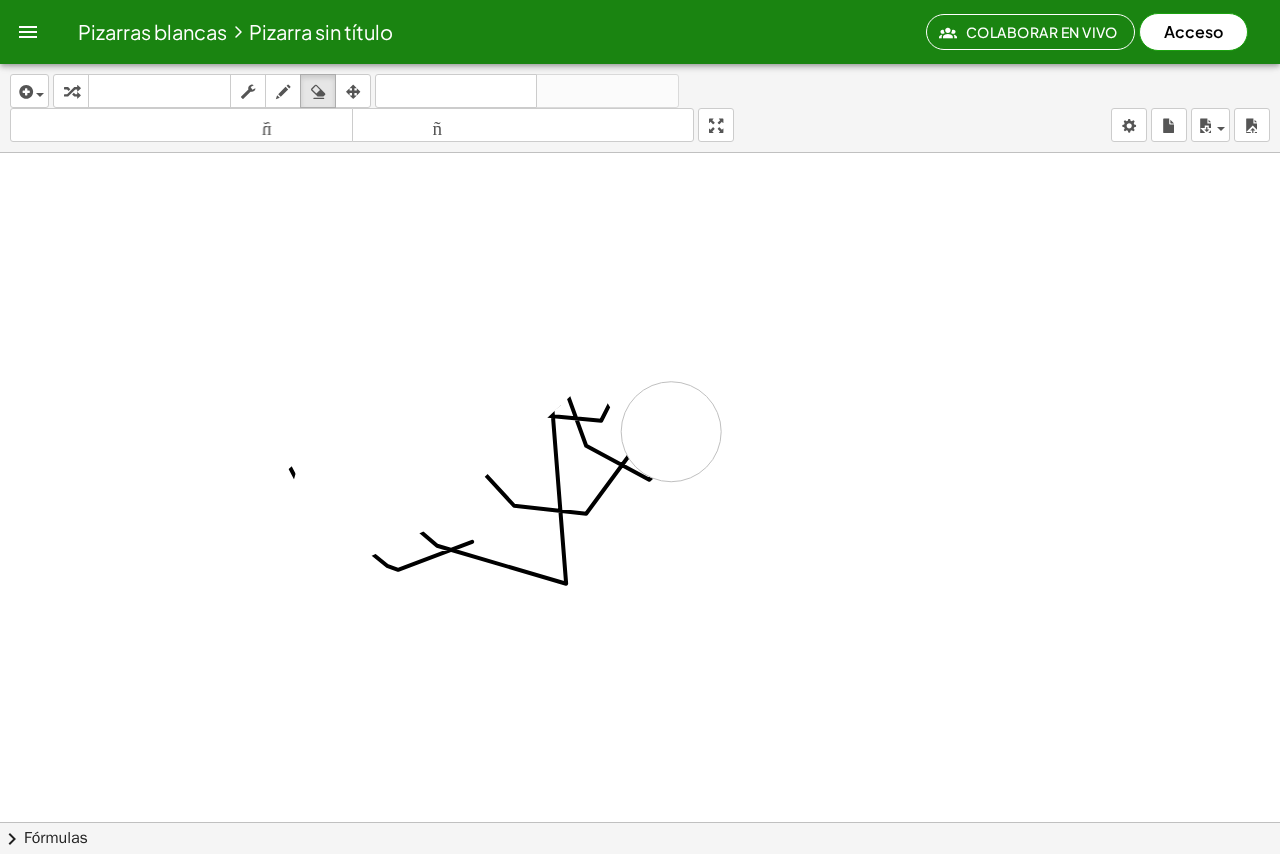 drag, startPoint x: 327, startPoint y: 224, endPoint x: 664, endPoint y: 400, distance: 380.19073 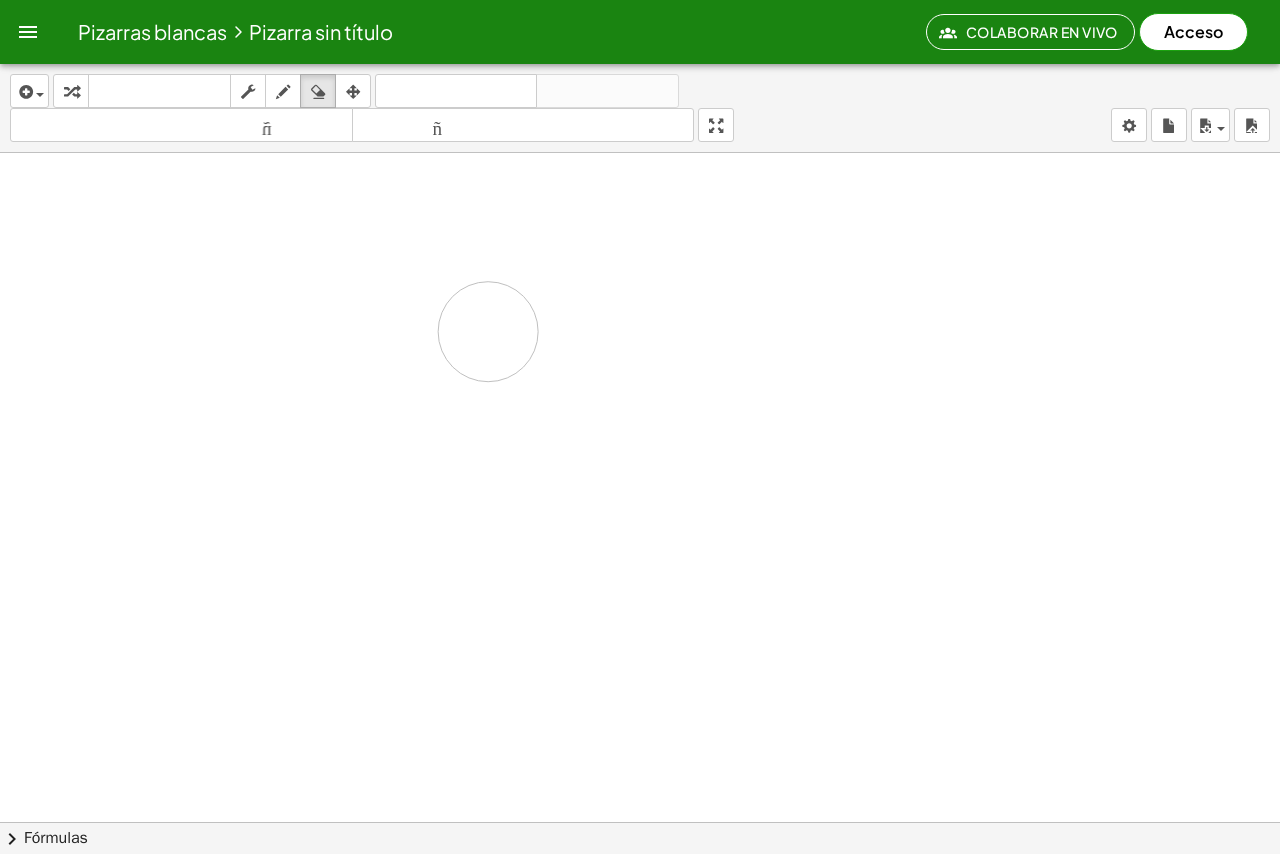 drag, startPoint x: 548, startPoint y: 412, endPoint x: 440, endPoint y: 254, distance: 191.38443 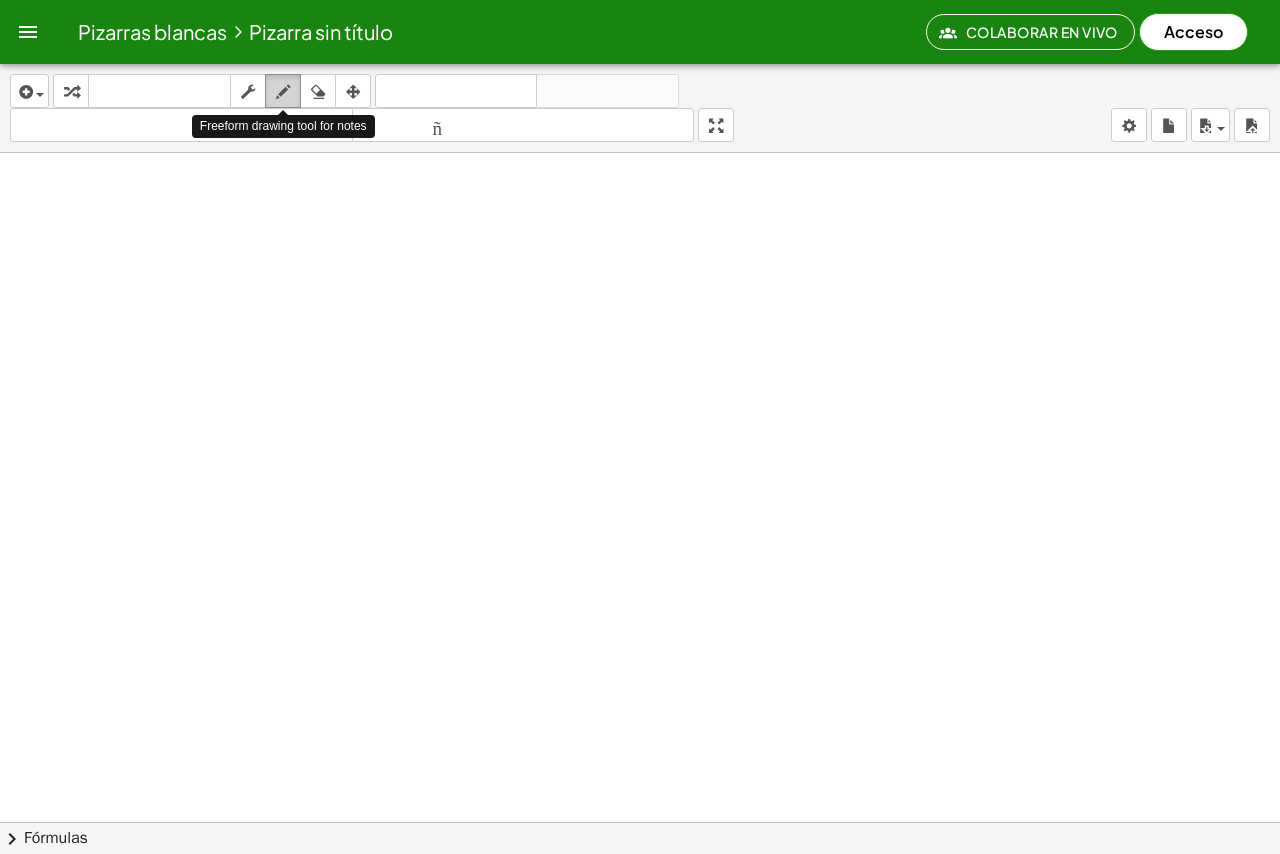 click at bounding box center [283, 92] 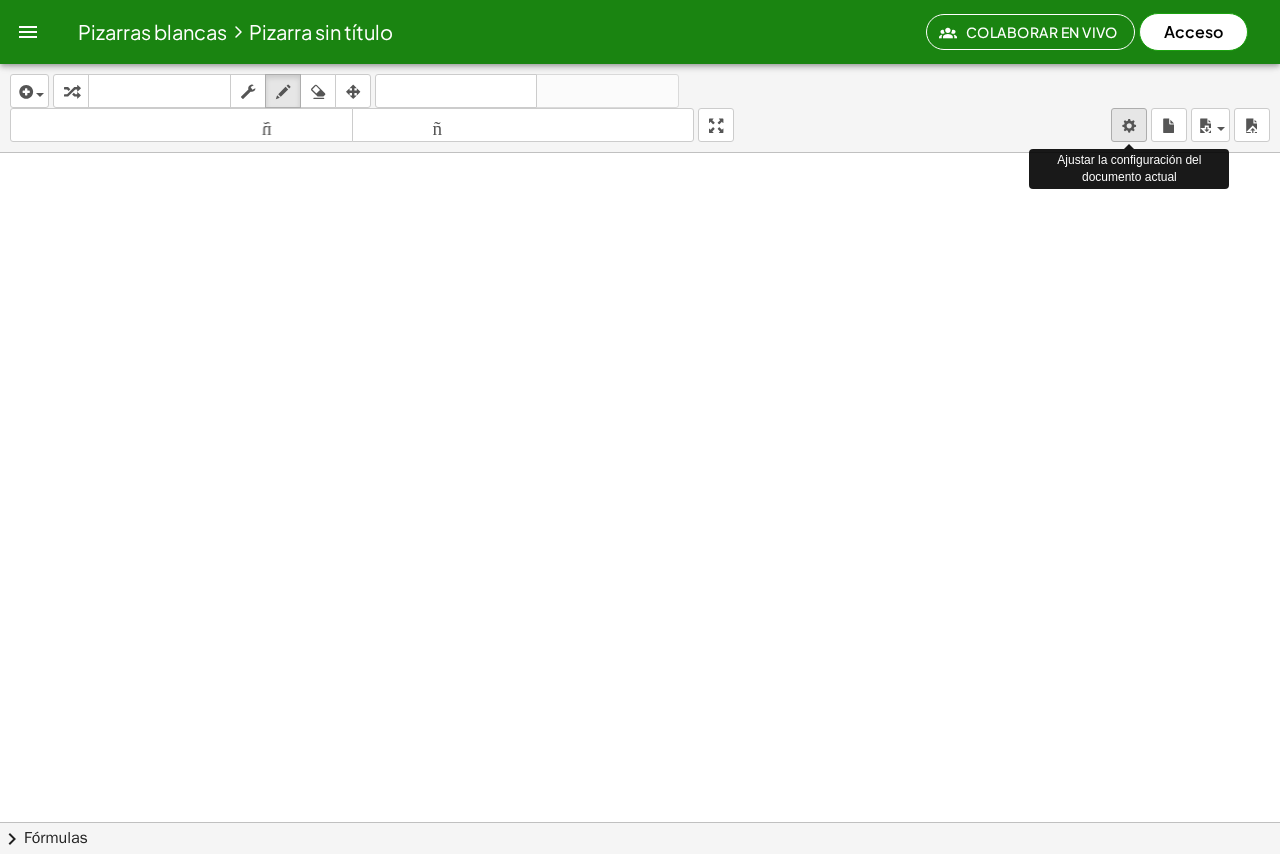 click on "Pizarras blancas     Pizarra sin título Colaborar en vivo Acceso Actividades  matemáticas fáciles de comprender Empezar Banco de actividades Trabajo asignado Clases Pizarras blancas Referencia   insertar Seleccione uno: Expresión matemática Función Texto Vídeo de YouTube Graficando Geometría Geometría 3D transformar teclado teclado fregar dibujar borrar arreglar deshacer deshacer rehacer rehacer tamaño_del_formato menor tamaño_del_formato más grande pantalla completa carga   ahorrar nuevo ajustes Ajustar la configuración del documento actual × chevron_right Fórmulas
Arrastre un lado de una fórmula sobre una expresión resaltada en el lienzo para aplicarla.
Fórmula cuadrática
+ · a · x 2 + · b · x + c = 0
⇔
x = · ( − b ± 2 √ ( + b 2 − · 4 · a · c ) ) · 2 · a
+ x 2 +" at bounding box center [640, 427] 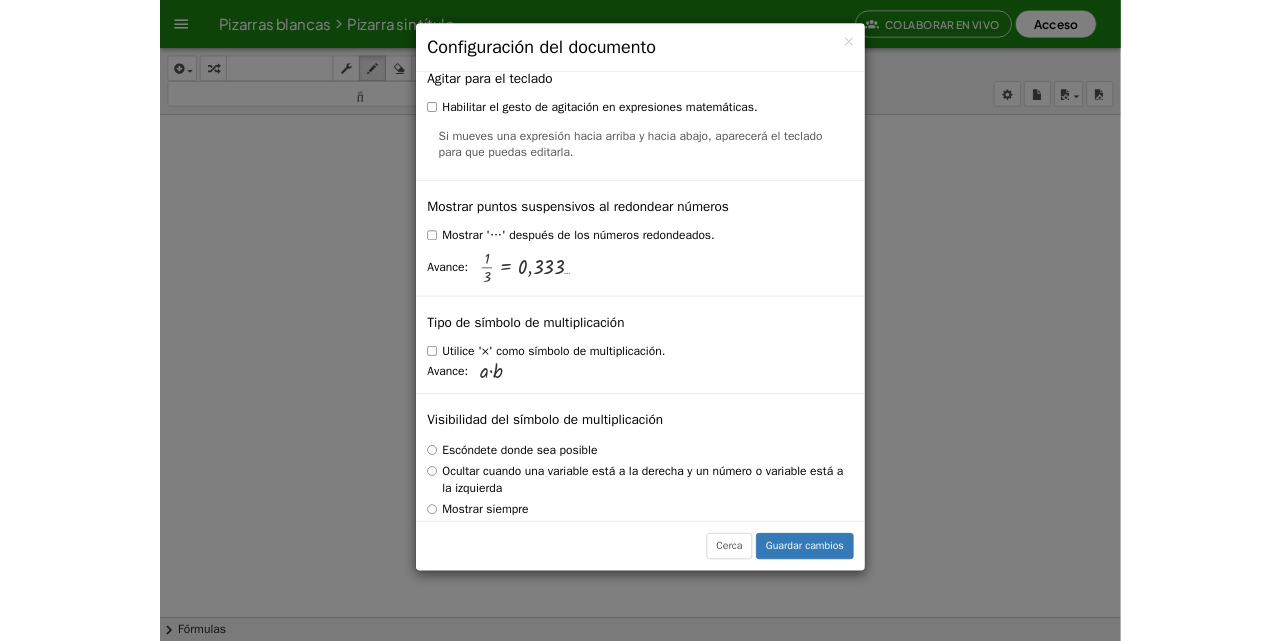 scroll, scrollTop: 4815, scrollLeft: 0, axis: vertical 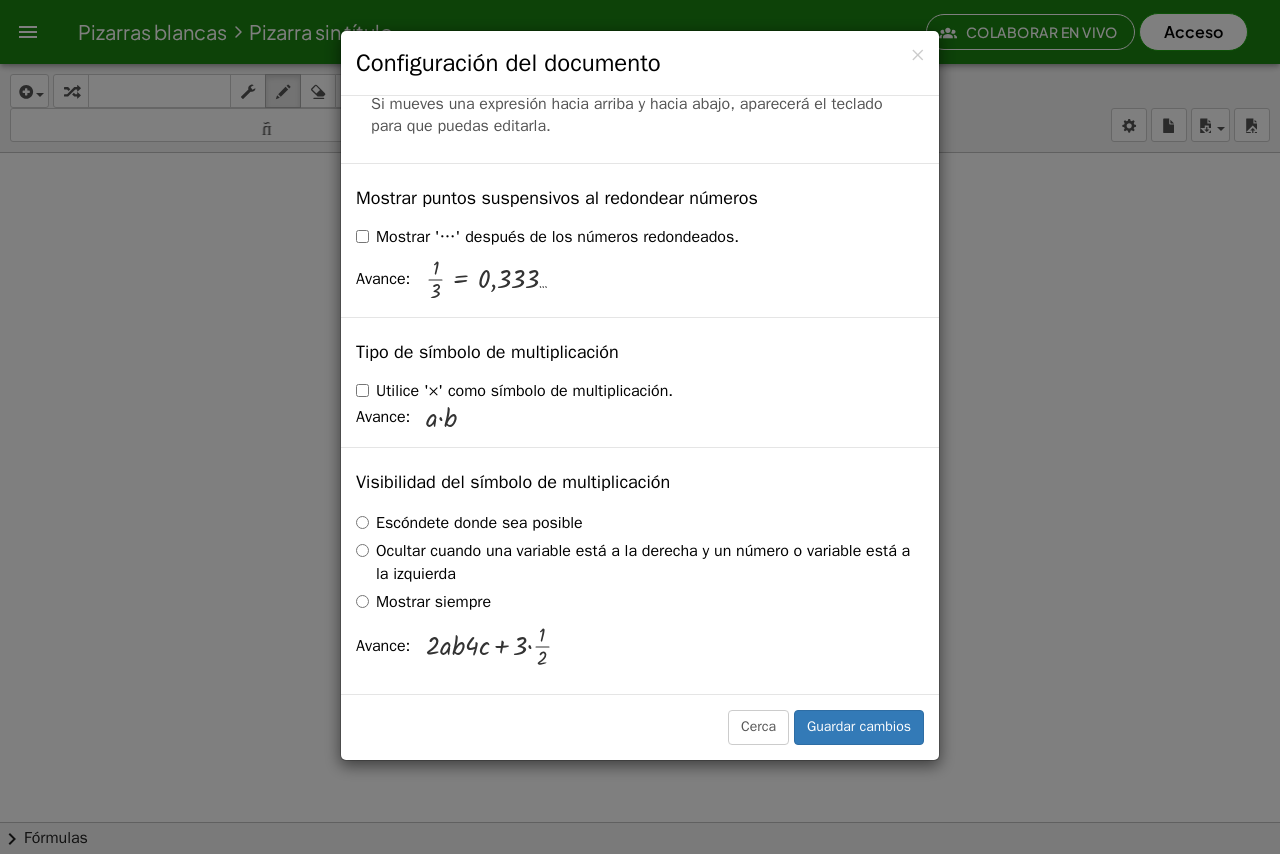 click on "× Configuración del documento Estas configuraciones se guardan con el documento en el que estás trabajando actualmente.
Reescritura de ecuaciones mediante arrastre
Deshabilitar arrastrar
Arrastrando
Arrastrar y simplificar
Arrastre un término sobre el signo igual para aplicar la operación inversa a ambos lados. Se mostrarán los términos inversos en ambos lados de la ecuación.
Unidad para funciones trigonométricas
Radianes
Grados
Los pasos ya calculados se actualizarán según esta configuración.
Avance:
sin ( , 90 ) = 1
Mostrar botones de edición/equilibrio
Mostrar botones de edición/equilibrio
Sustituir con paréntesis   + a" at bounding box center (640, 427) 